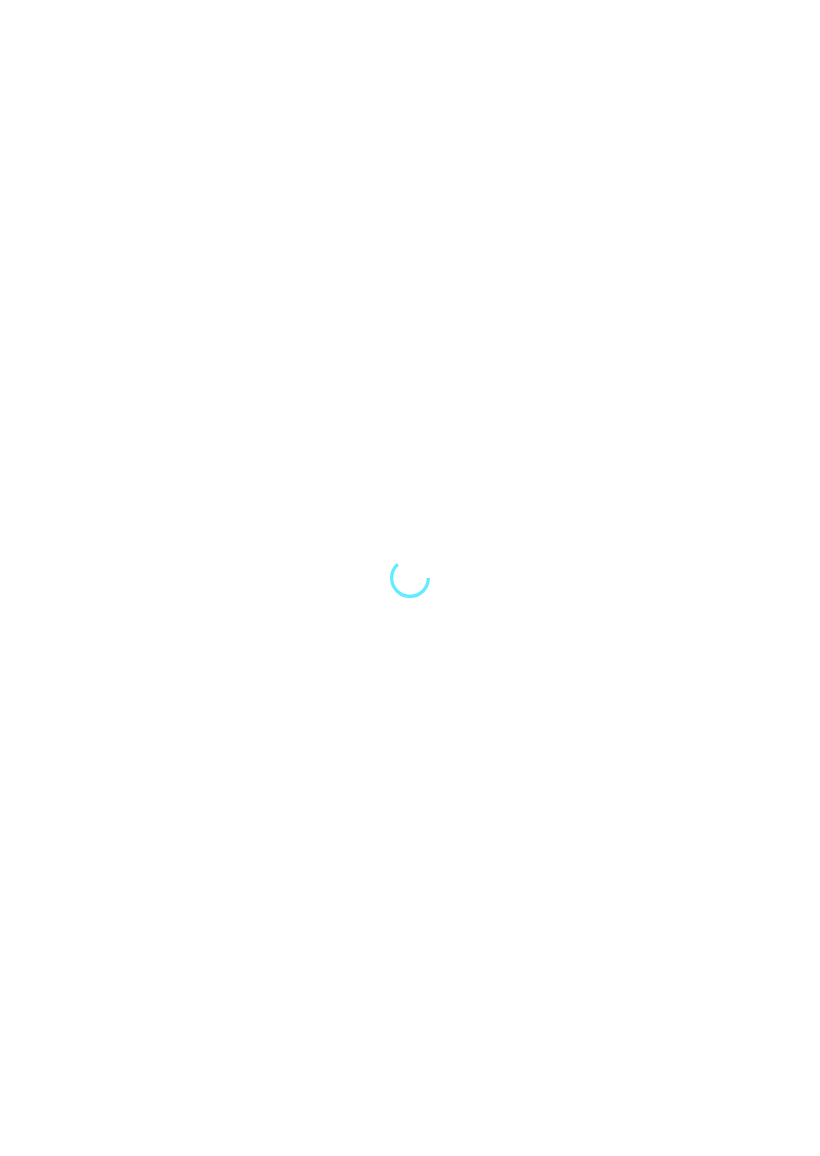 scroll, scrollTop: 0, scrollLeft: 0, axis: both 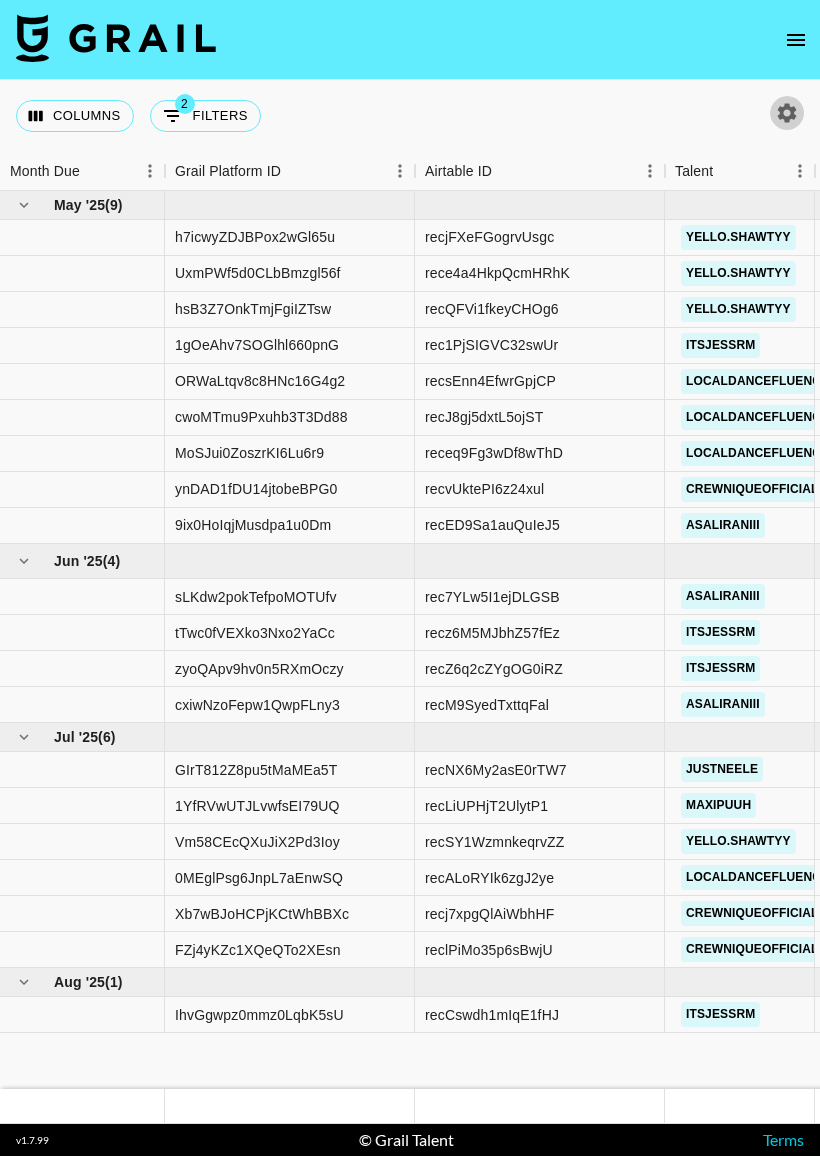 click 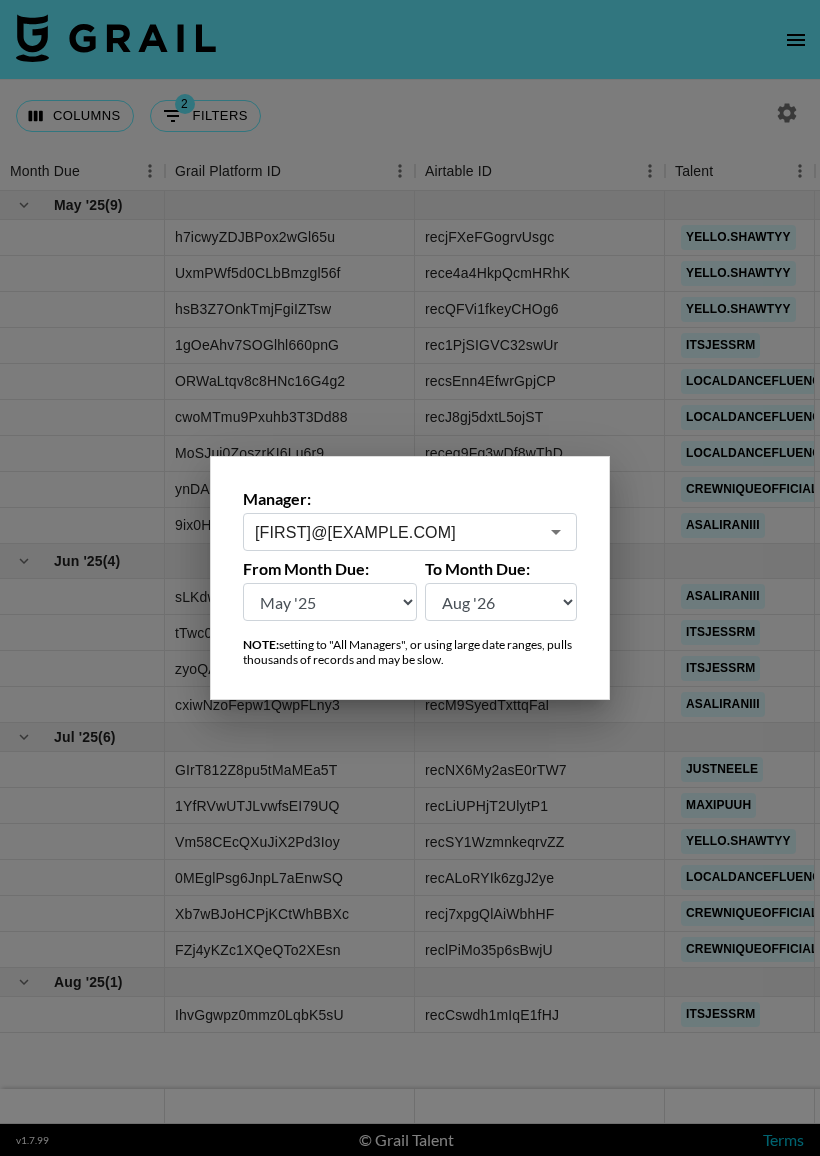 click at bounding box center [410, 578] 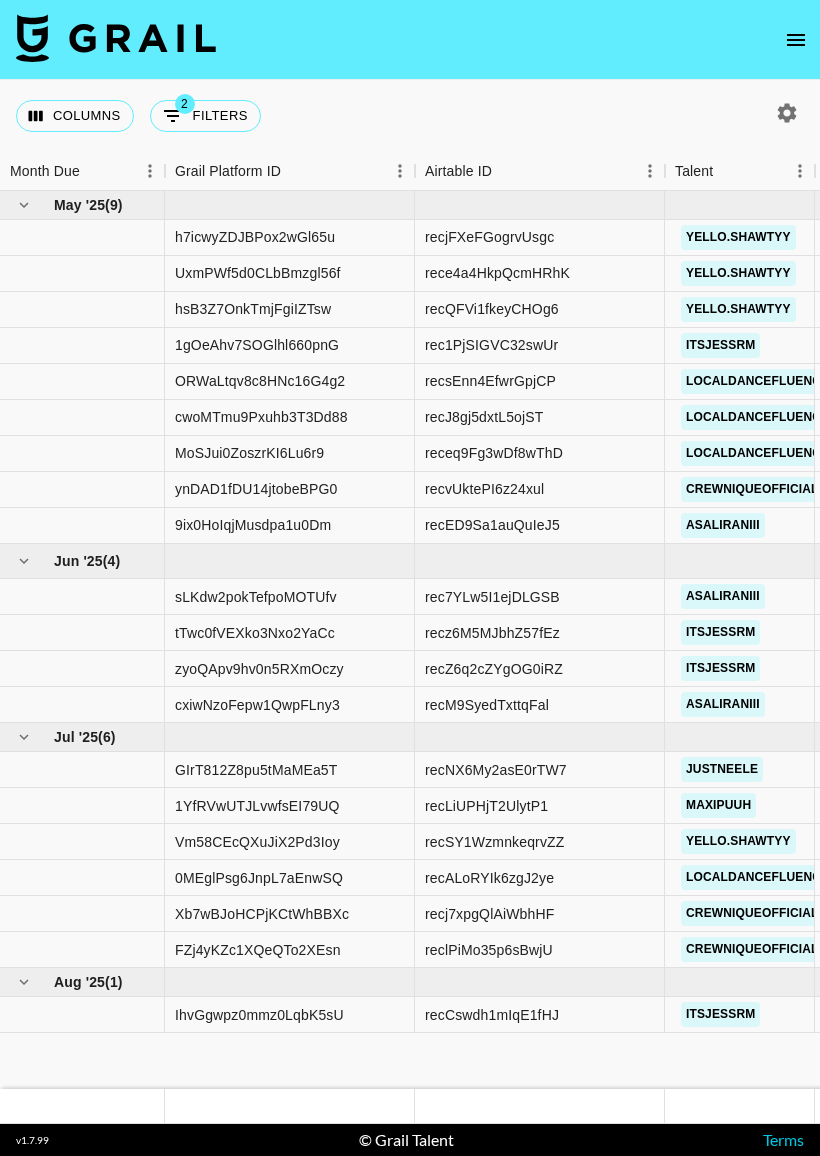 click 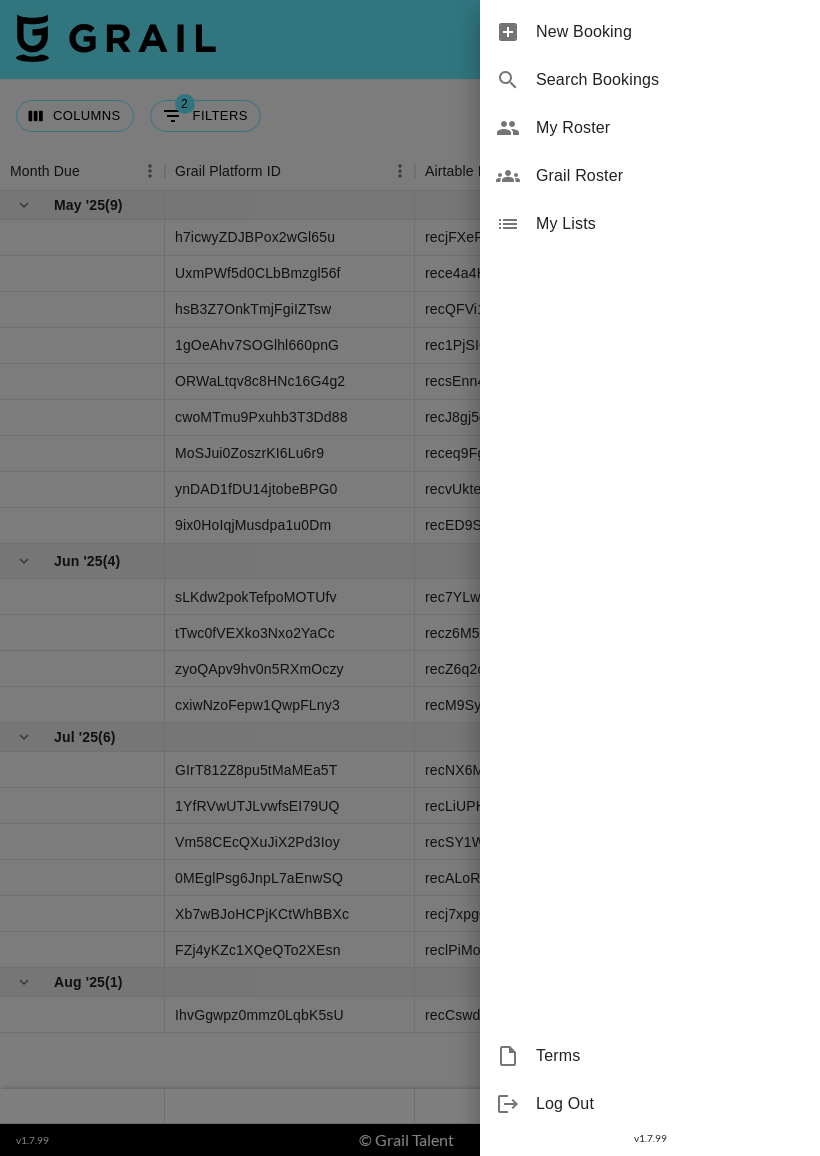 click on "My Roster" at bounding box center (670, 128) 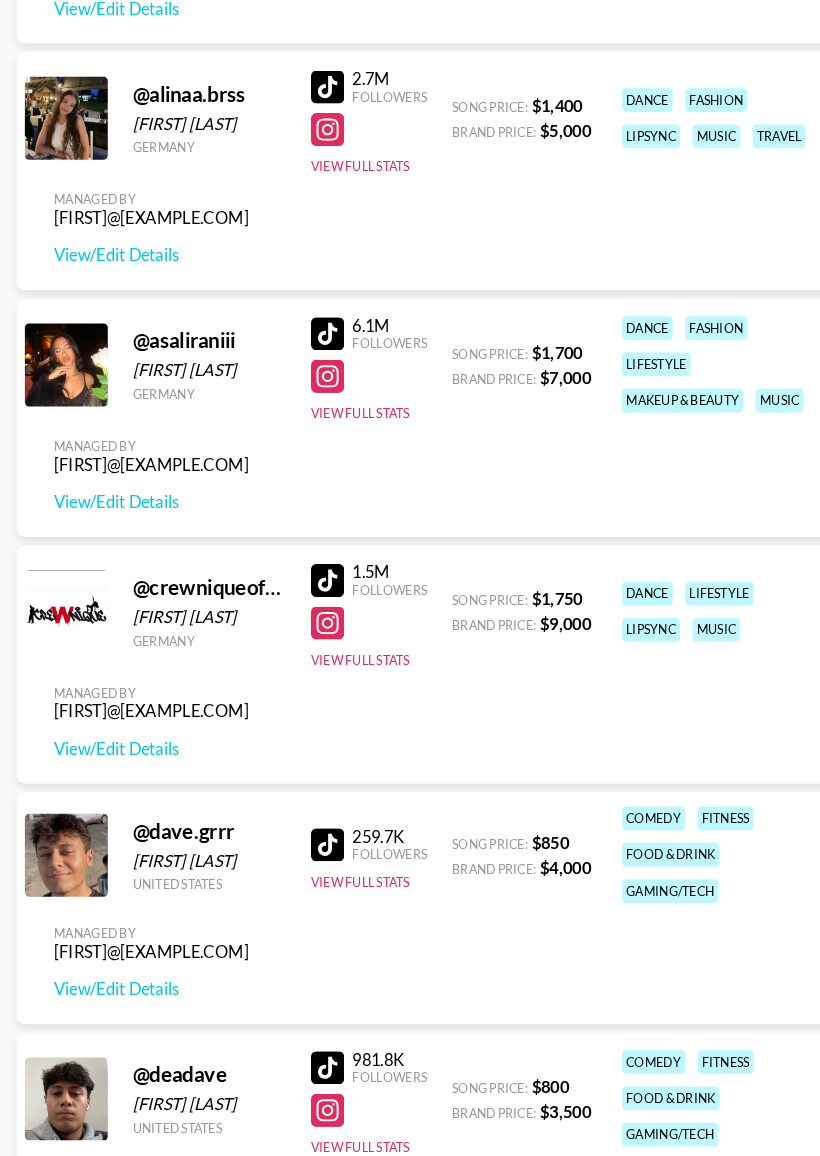 scroll, scrollTop: 0, scrollLeft: 0, axis: both 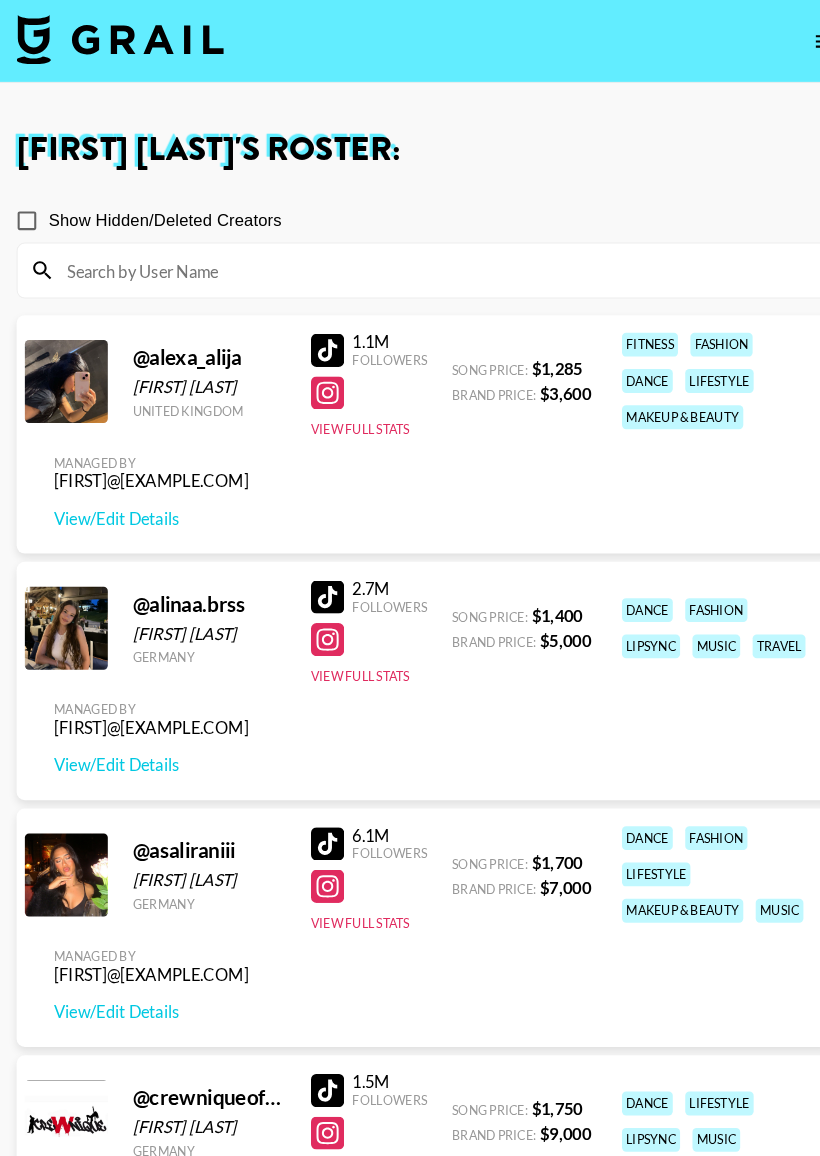 click at bounding box center [116, 38] 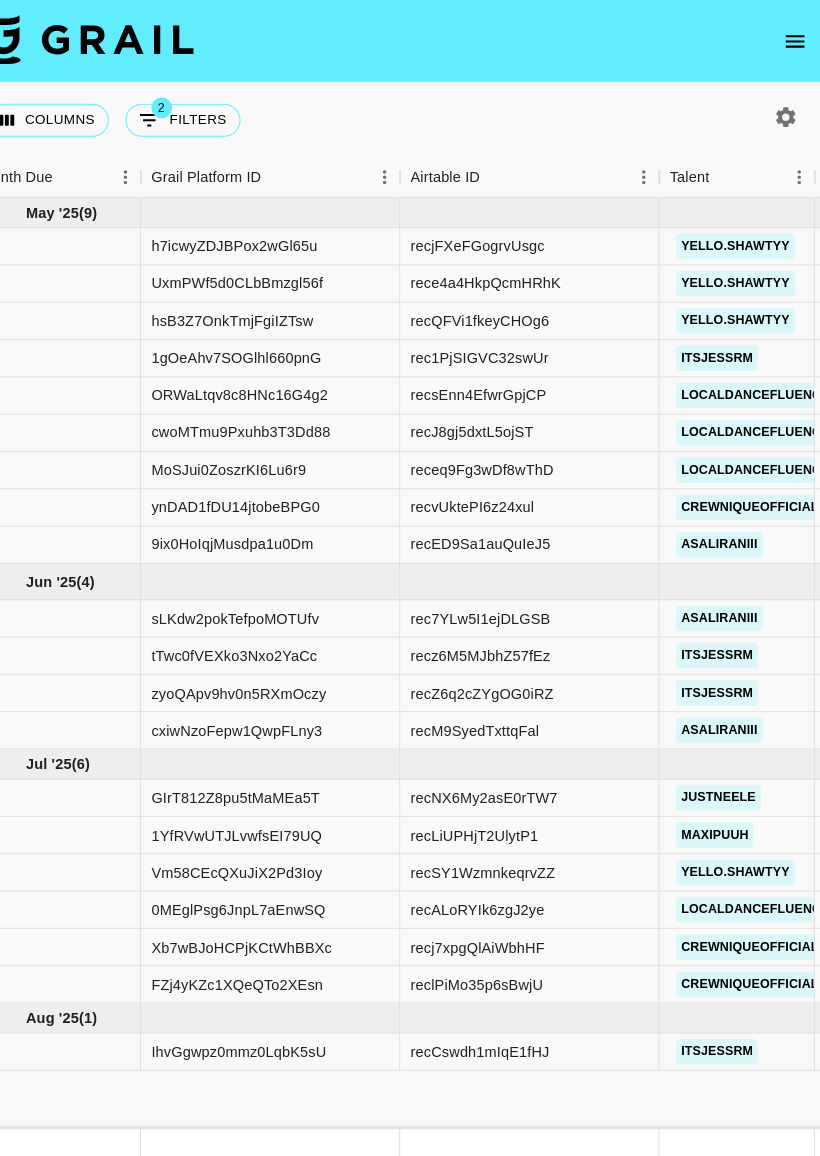 click 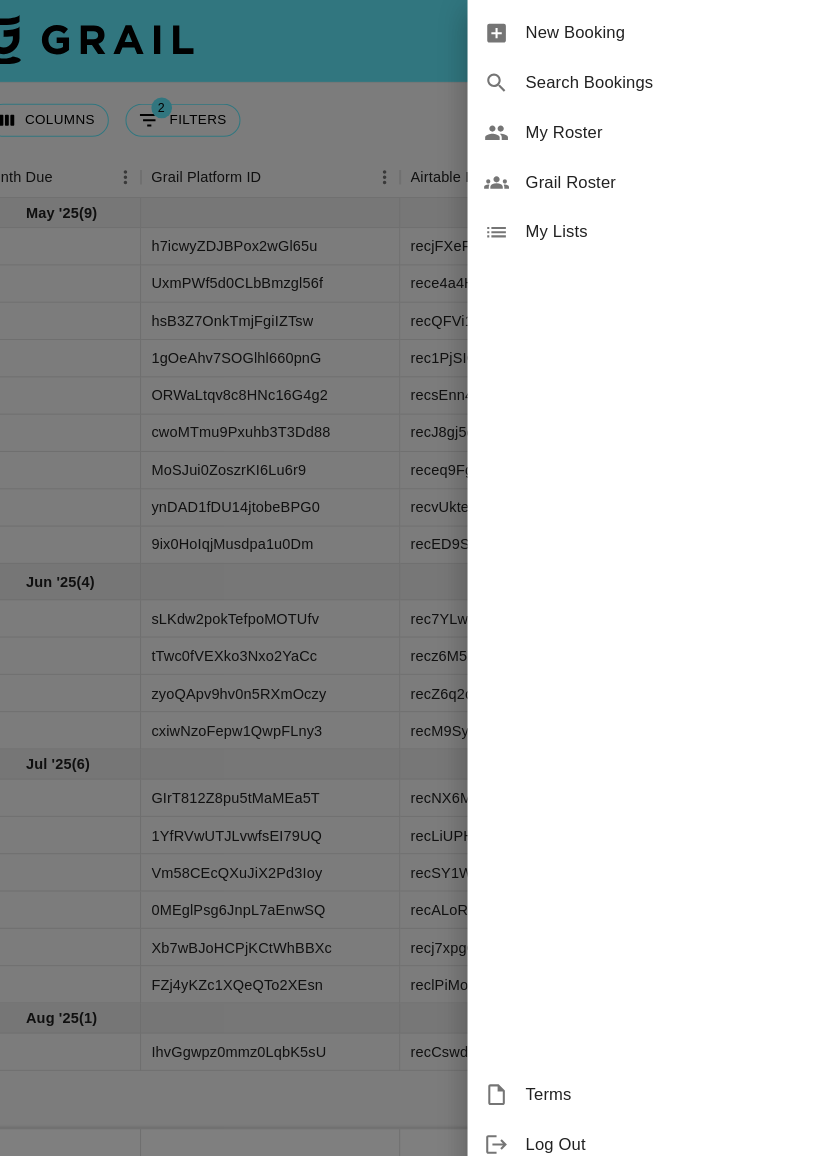 click on "New Booking" at bounding box center (670, 32) 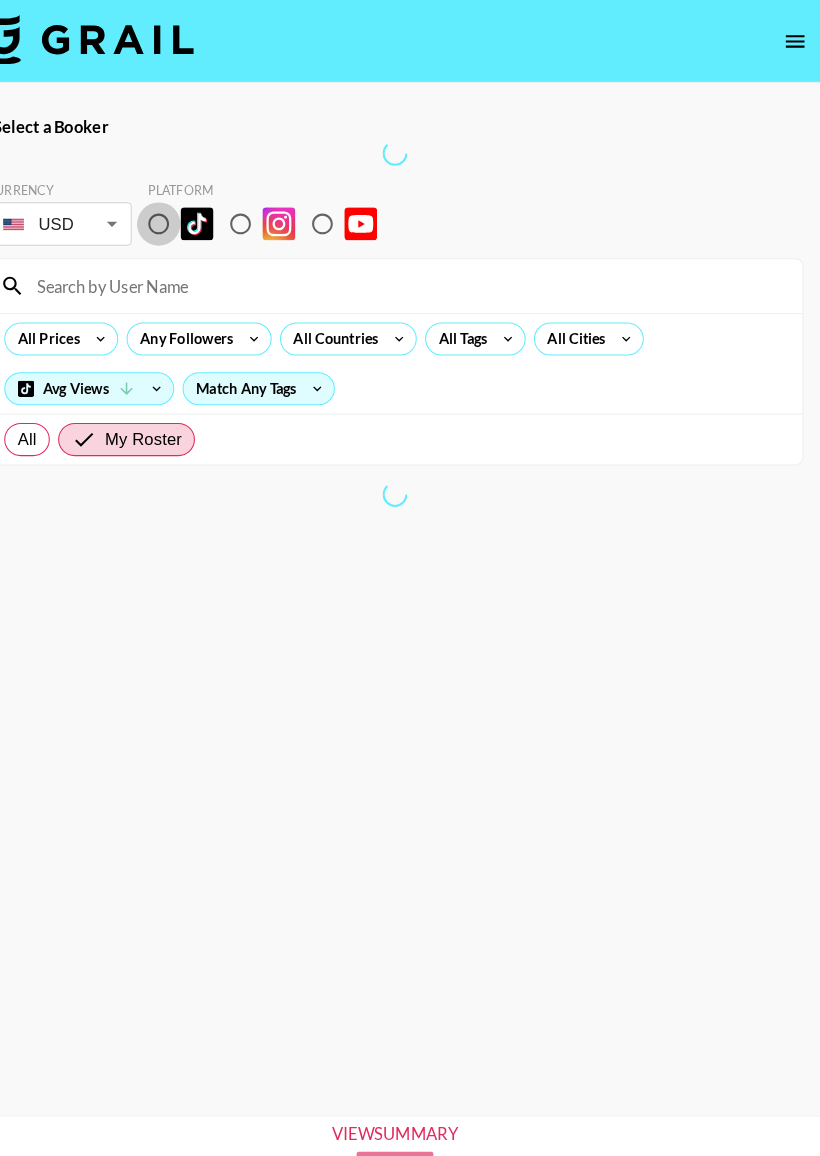 click at bounding box center (182, 216) 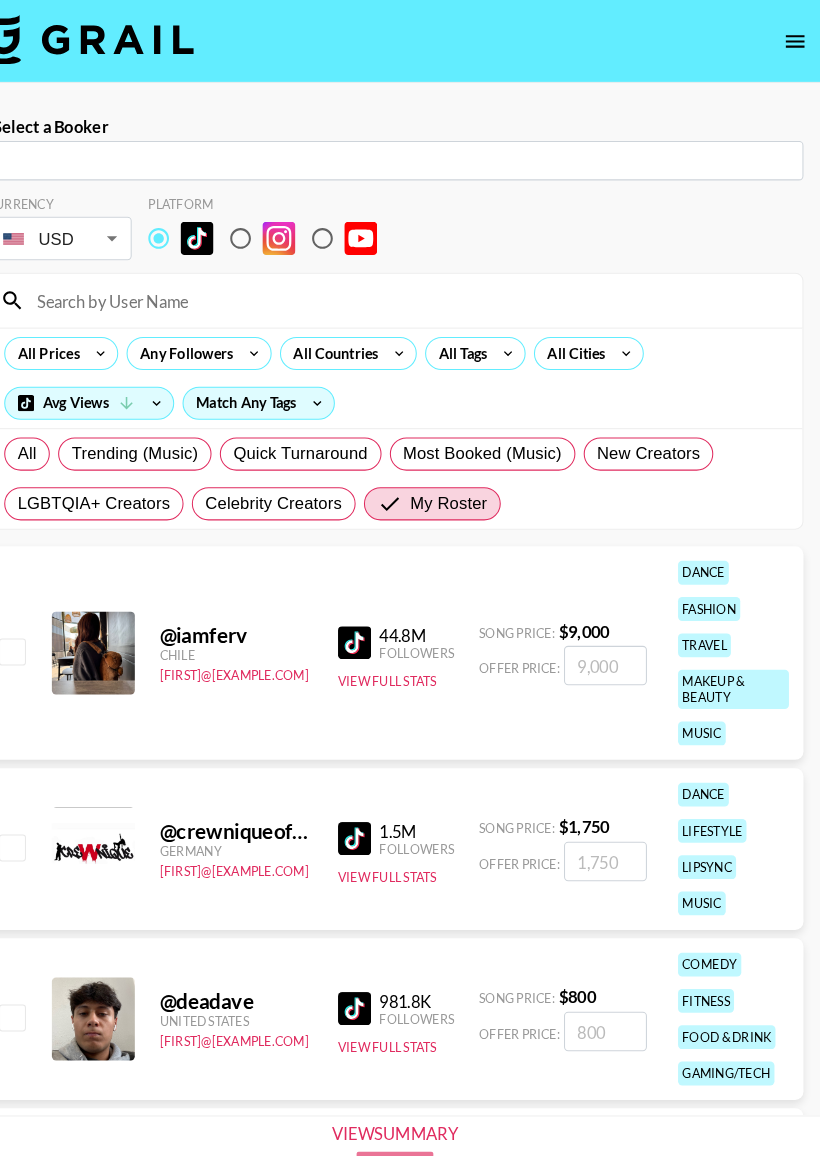 click at bounding box center (410, 155) 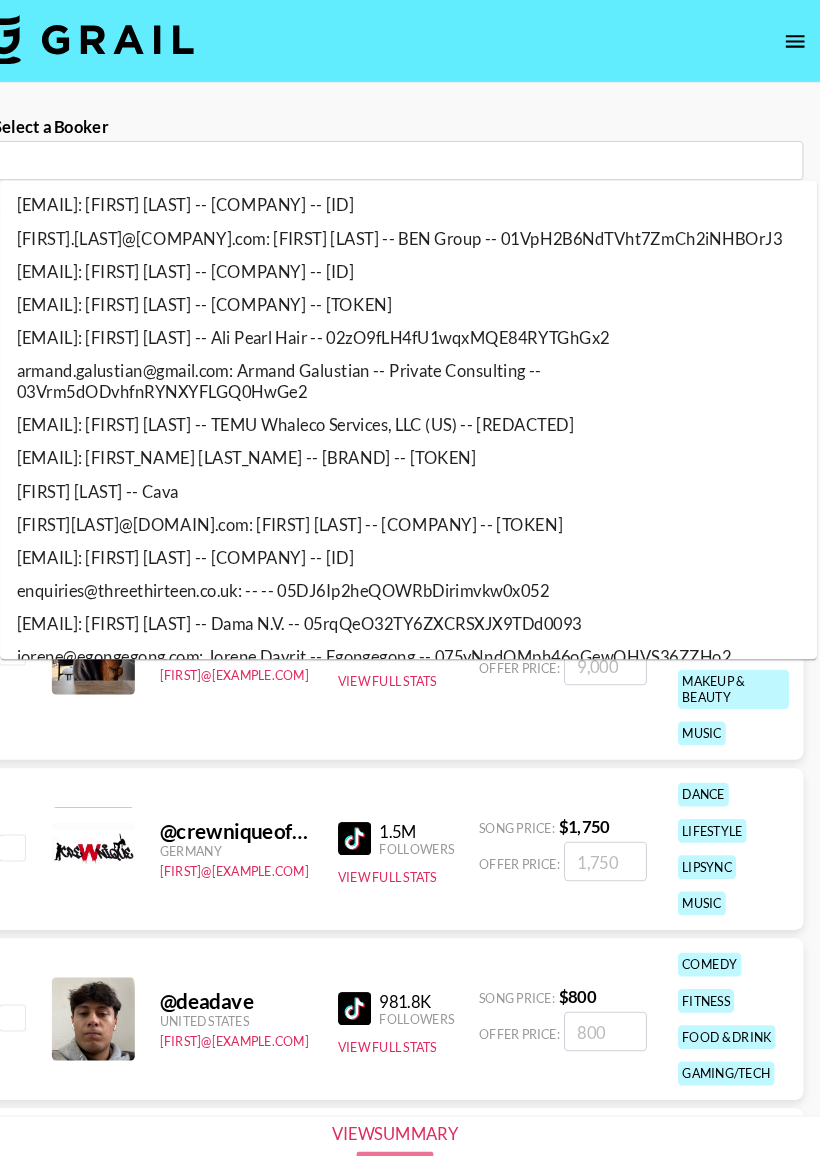 click at bounding box center [410, 155] 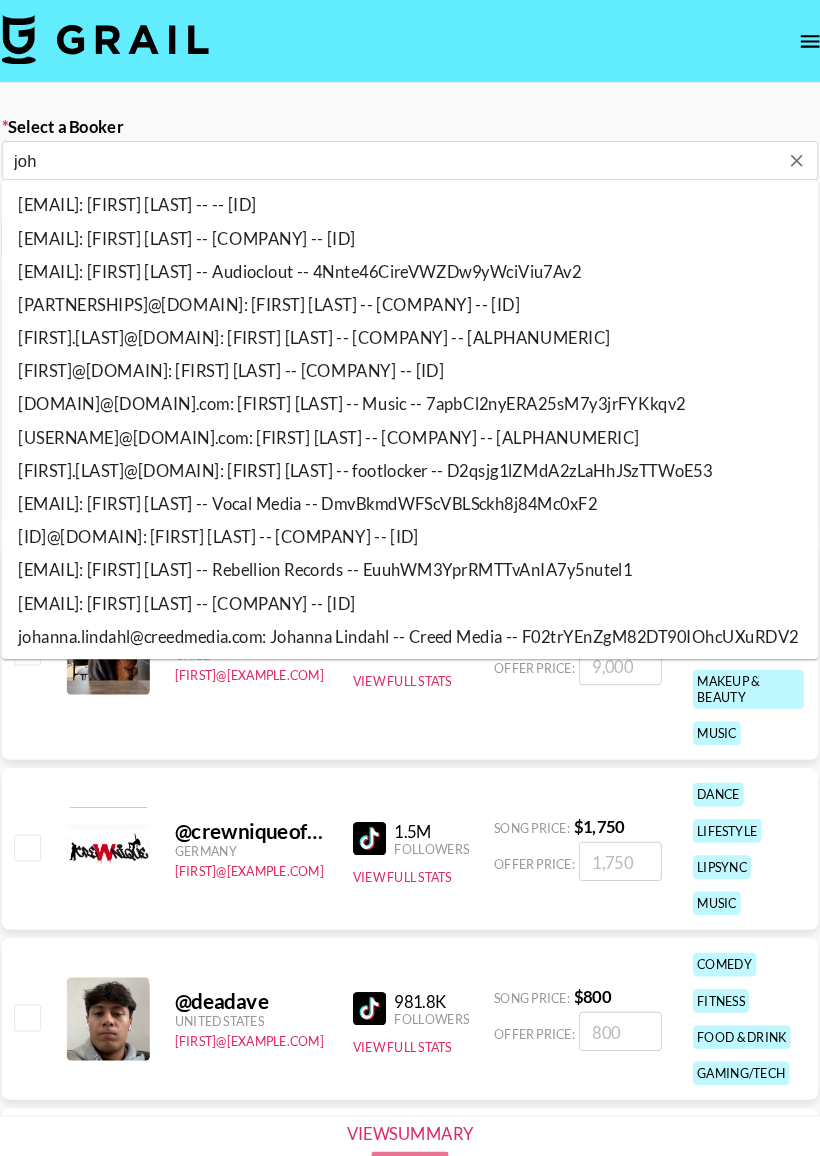 type on "joha" 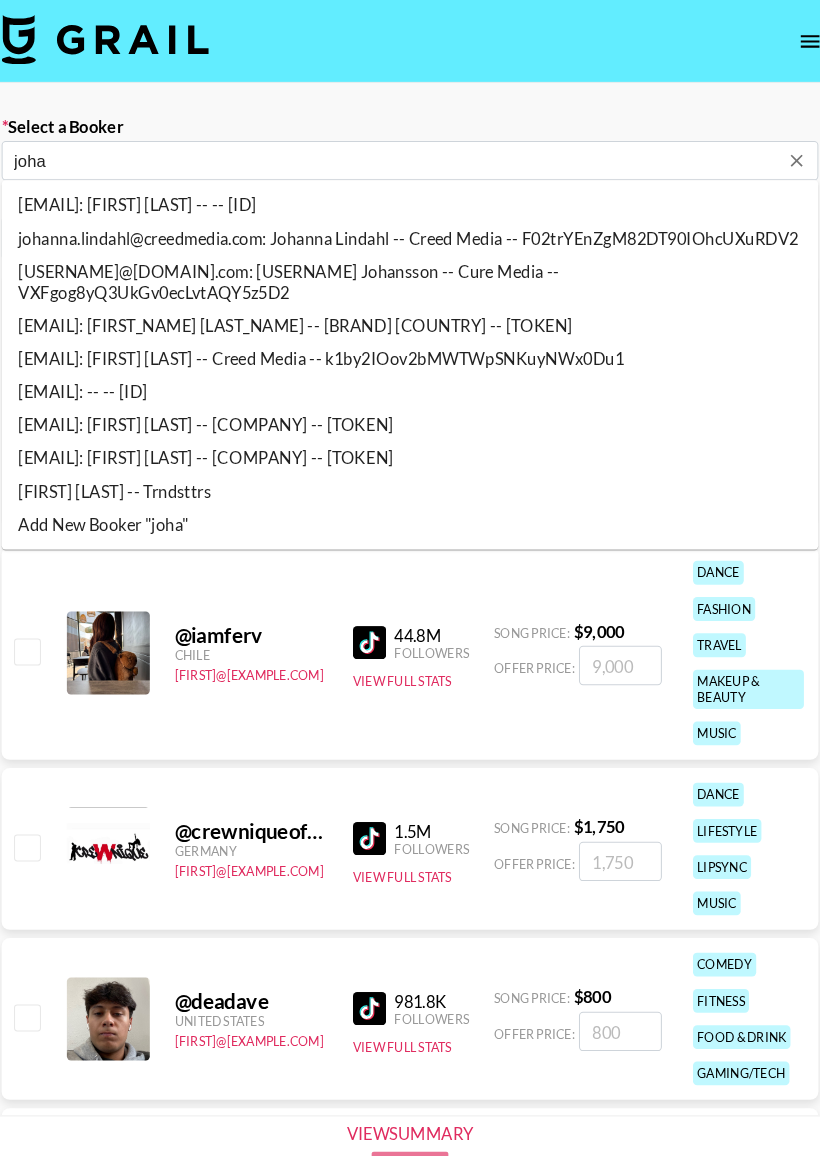 click at bounding box center [116, 38] 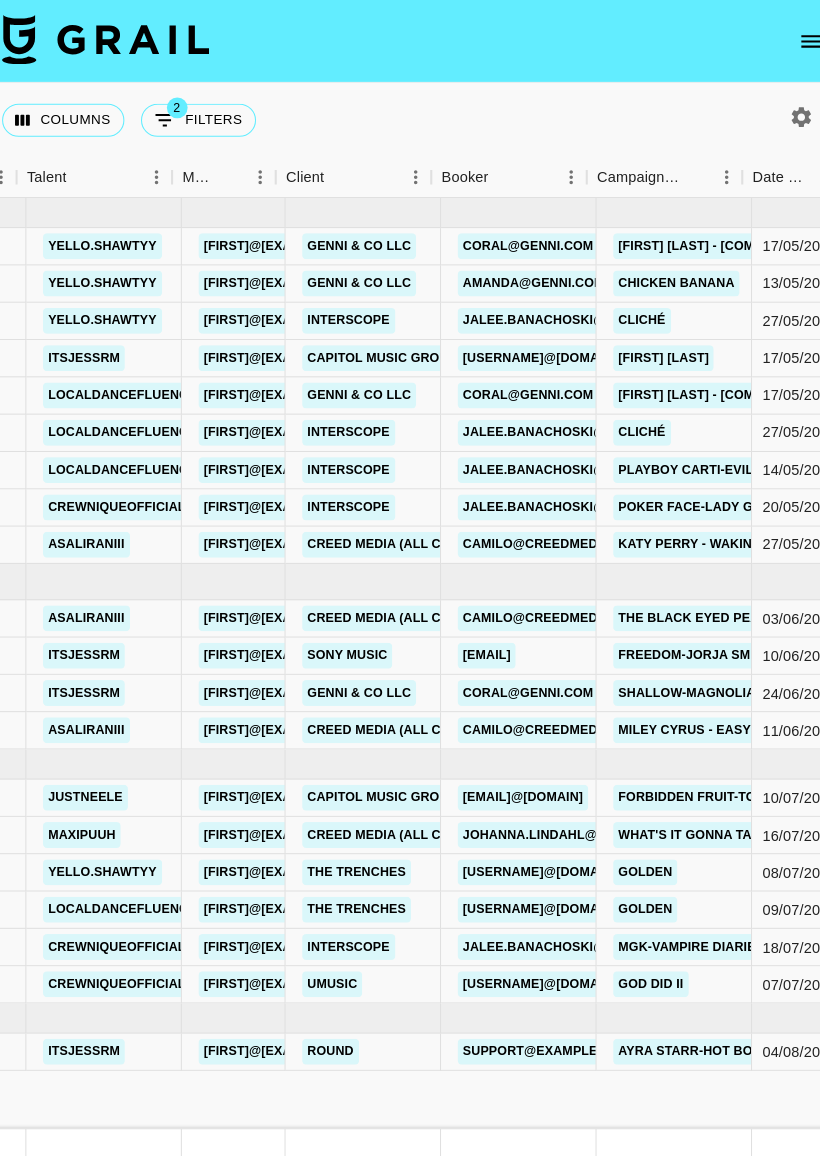 scroll, scrollTop: 0, scrollLeft: 637, axis: horizontal 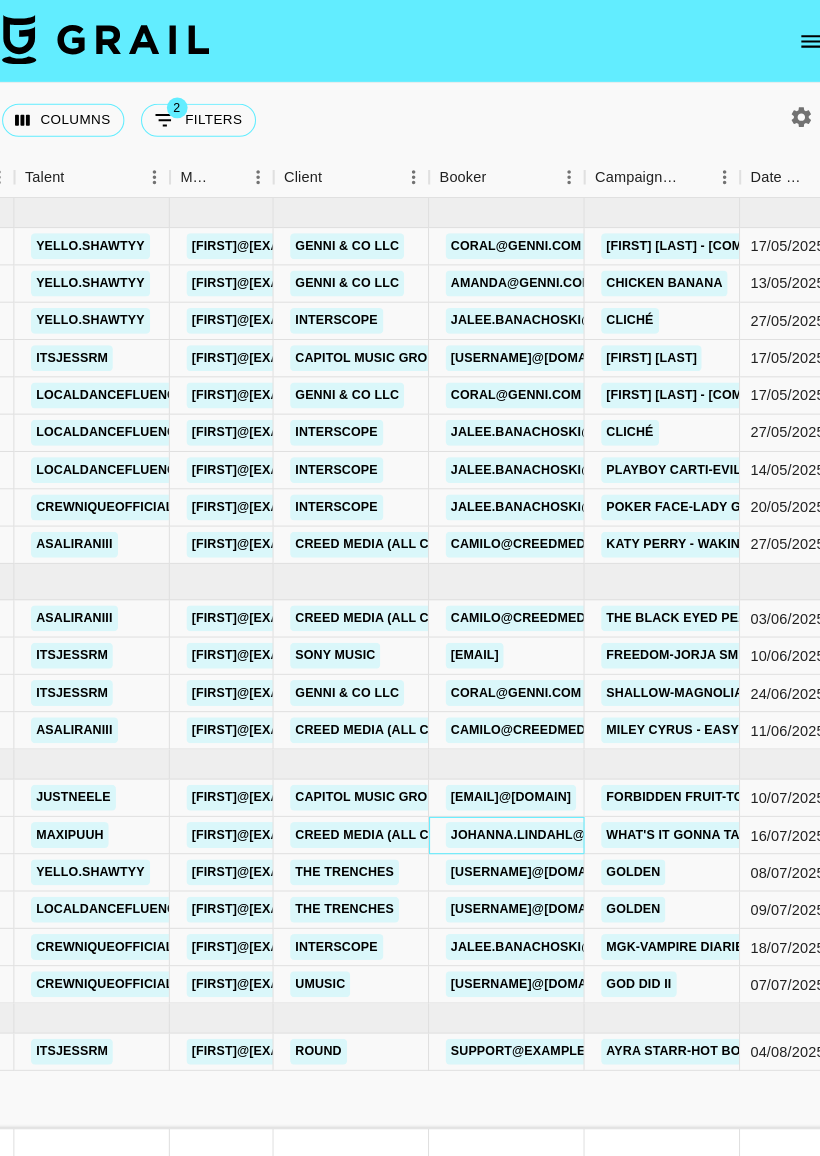 click on "johanna.lindahl@creedmedia.com" at bounding box center (571, 805) 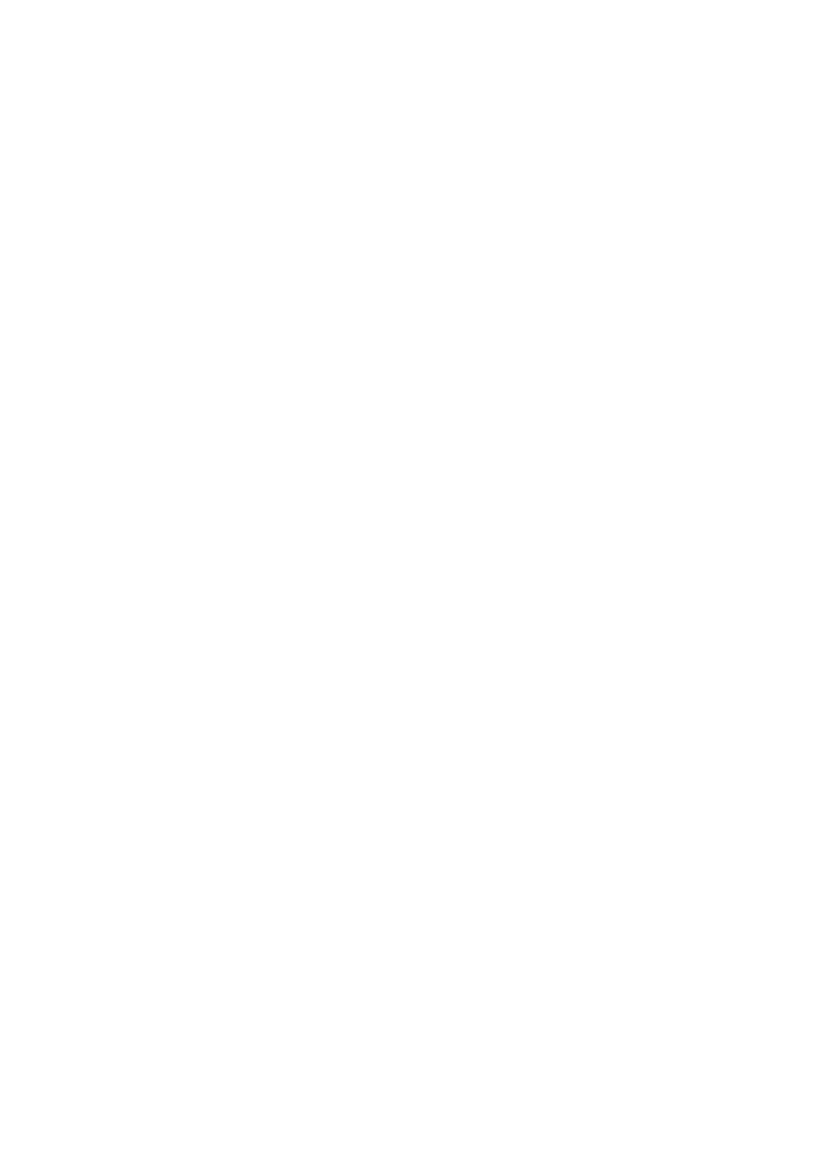 scroll, scrollTop: 0, scrollLeft: 0, axis: both 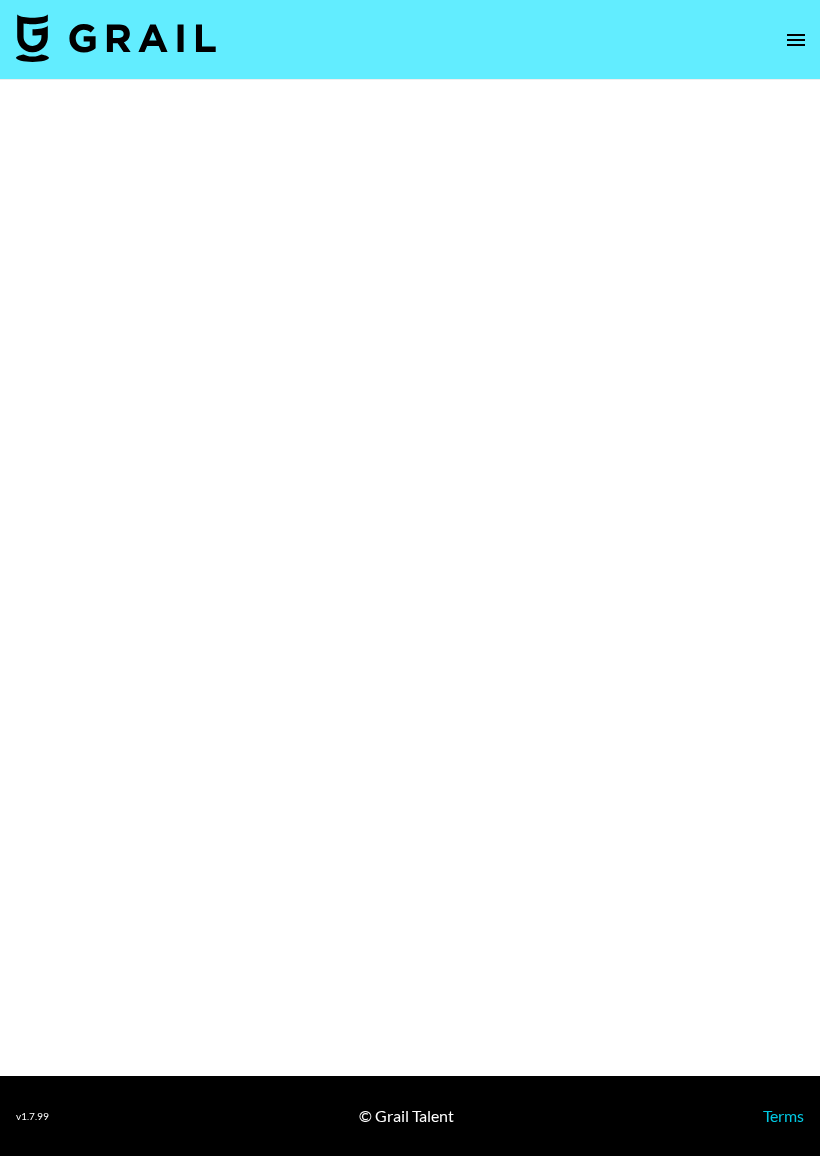 select on "Song" 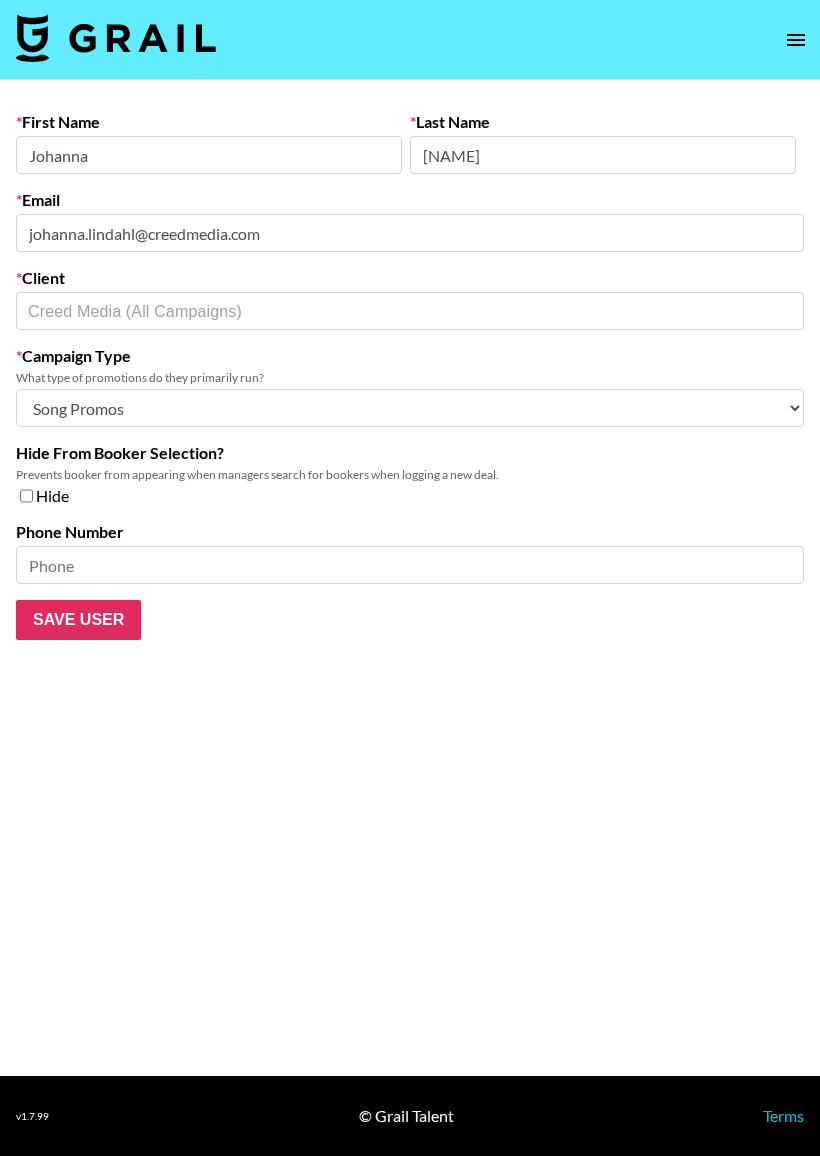 click at bounding box center [796, 40] 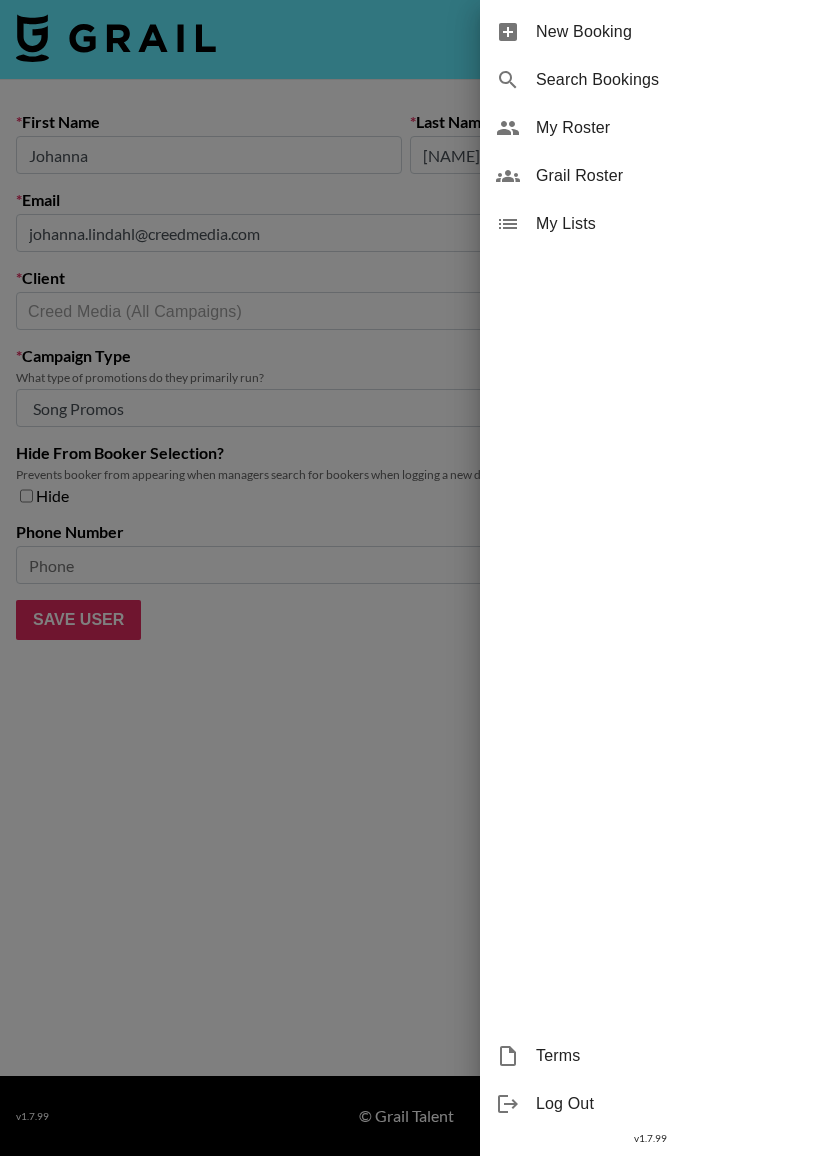 click on "New Booking" at bounding box center [670, 32] 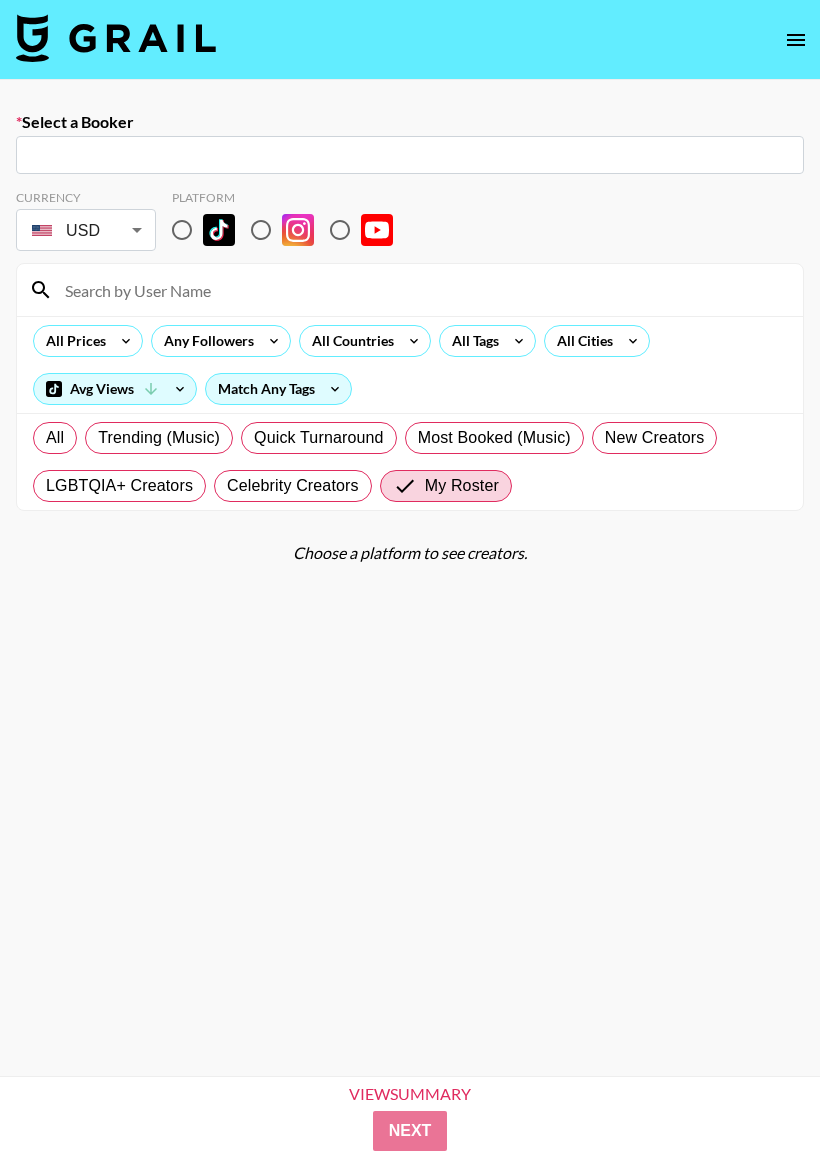 click at bounding box center (410, 155) 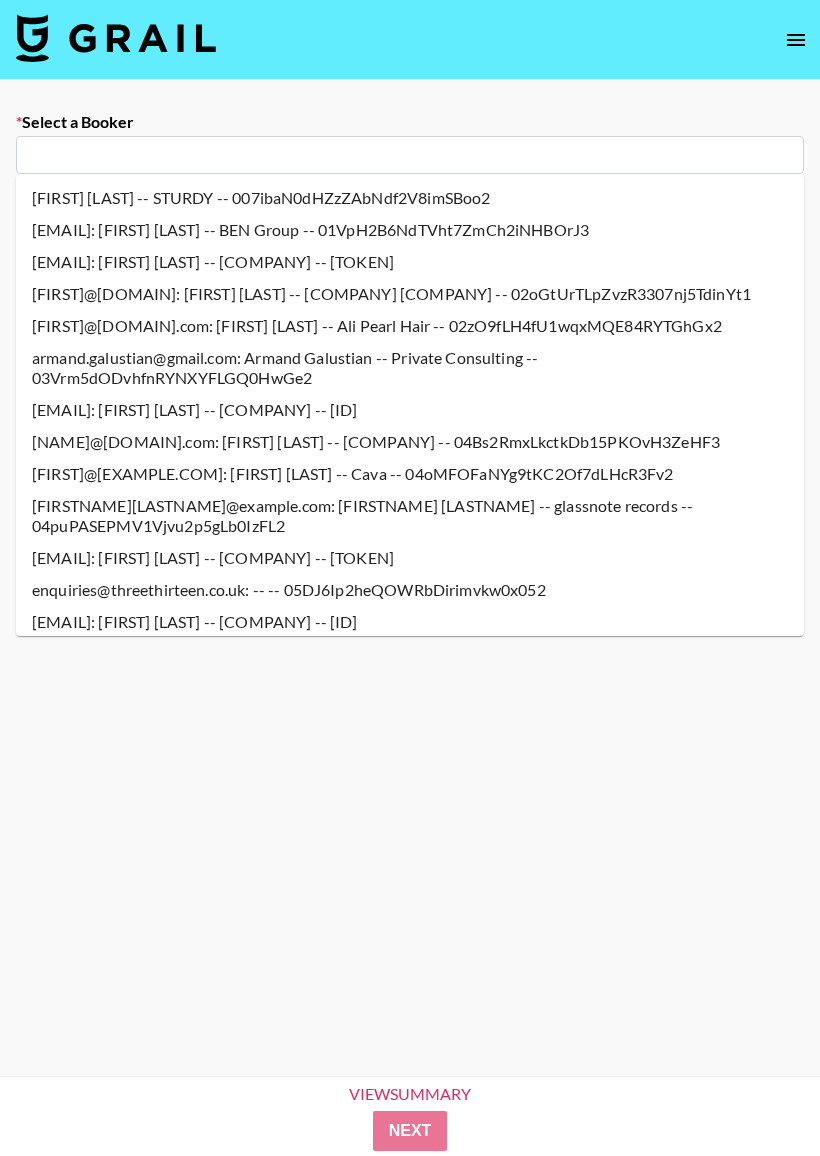 click at bounding box center [410, 155] 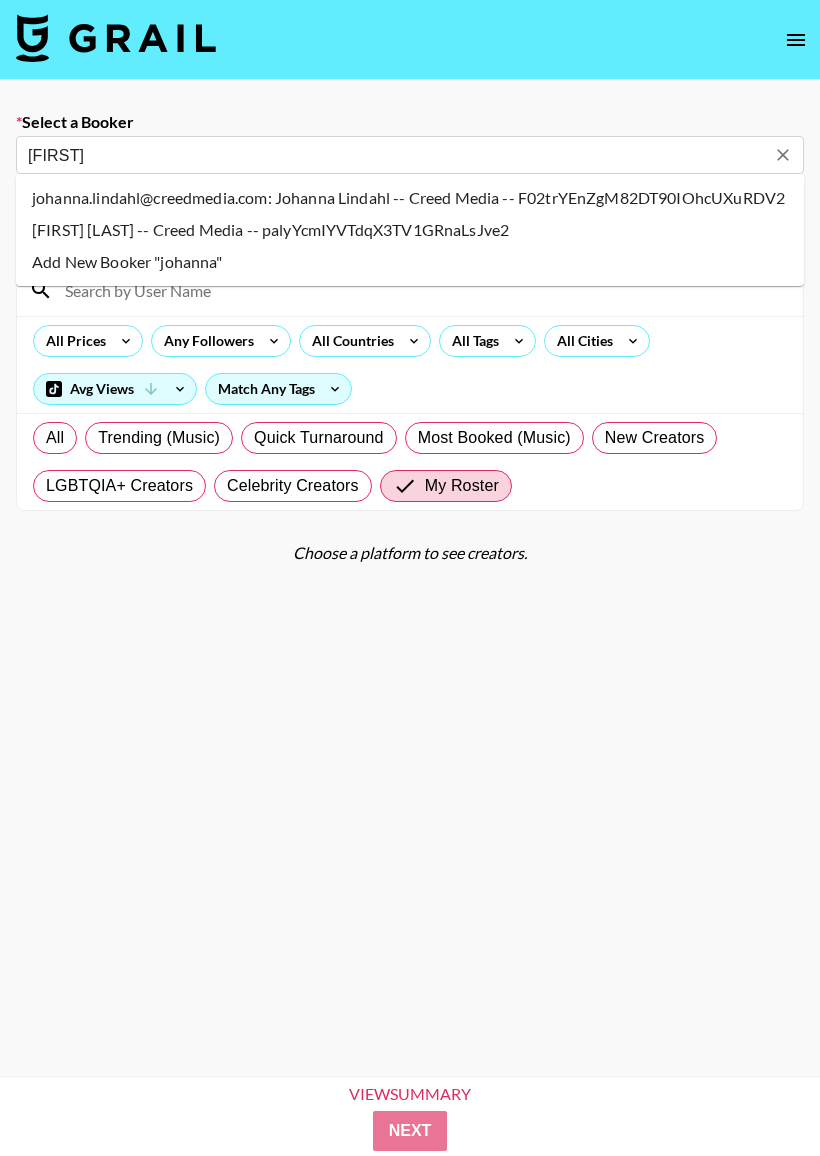 click on "johanna.lindahl@creedmedia.com: Johanna Lindahl -- Creed Media -- F02trYEnZgM82DT90IOhcUXuRDV2" at bounding box center [410, 198] 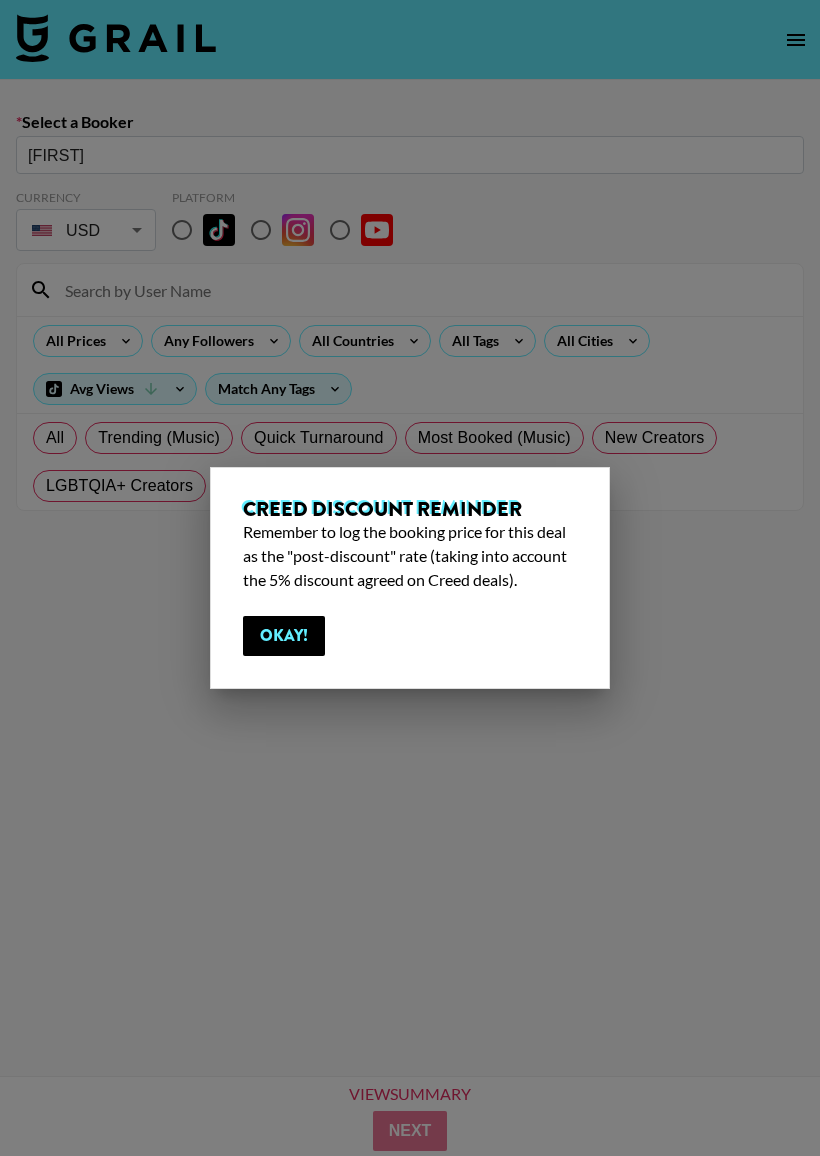 type on "johanna.lindahl@creedmedia.com: Johanna Lindahl -- Creed Media -- F02trYEnZgM82DT90IOhcUXuRDV2" 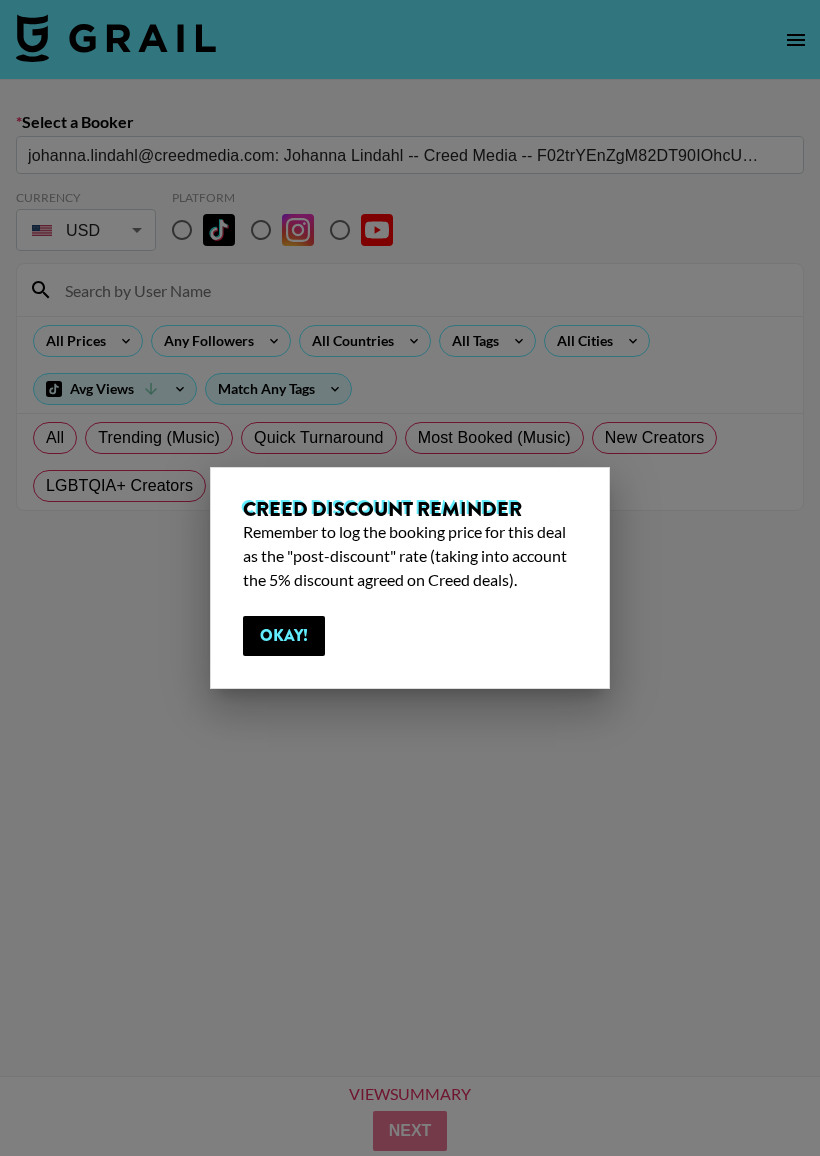 click on "Okay!" at bounding box center [284, 636] 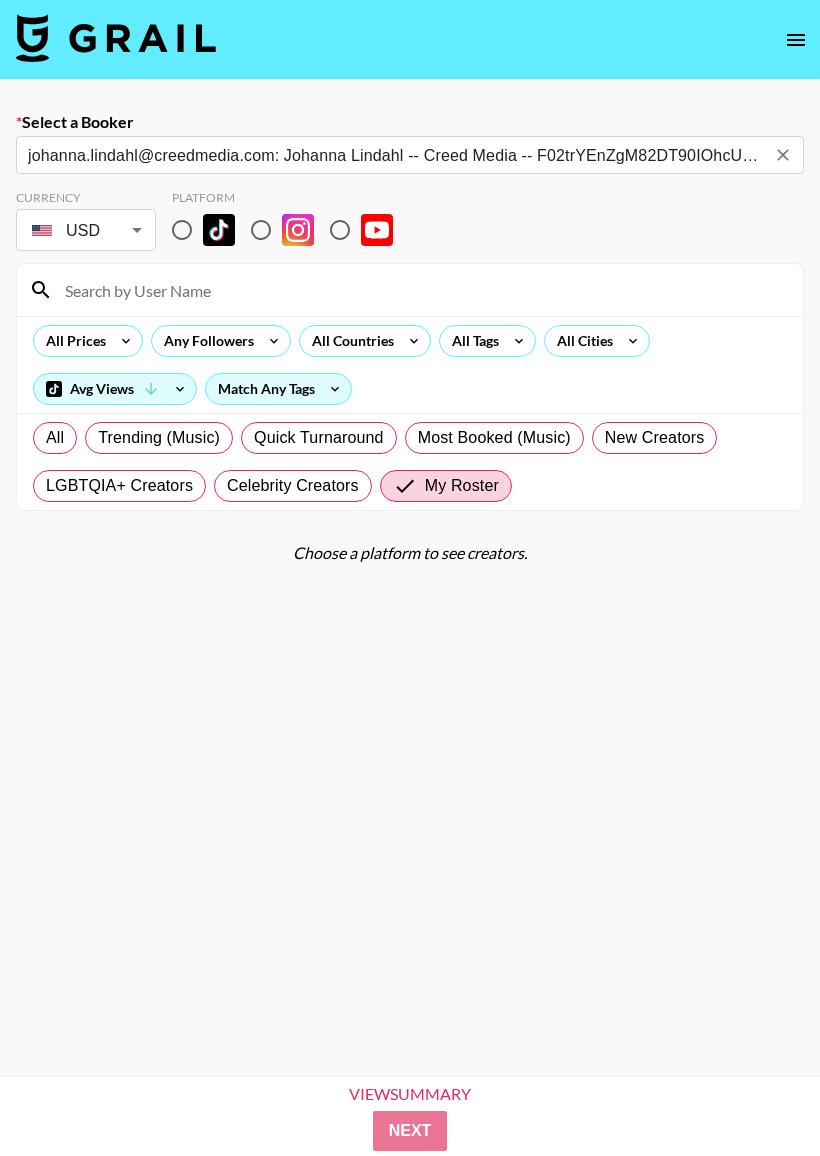 click at bounding box center (182, 230) 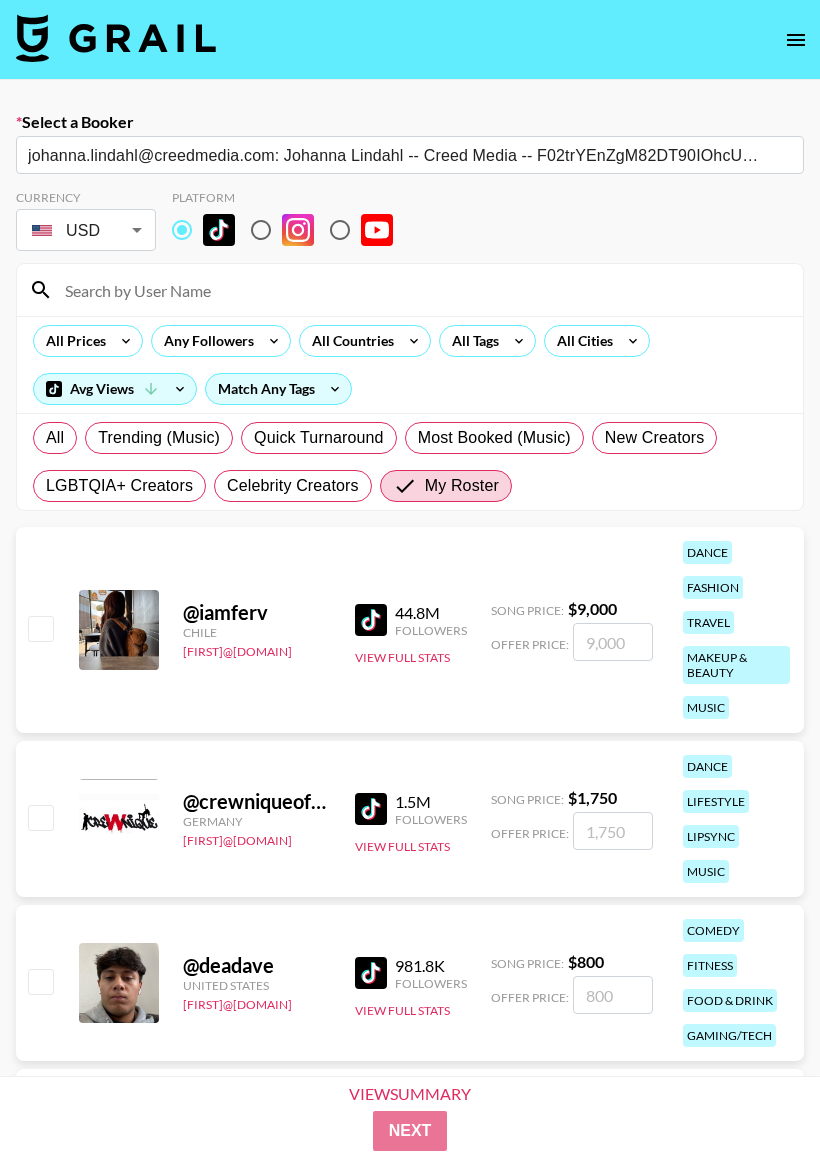click at bounding box center (422, 290) 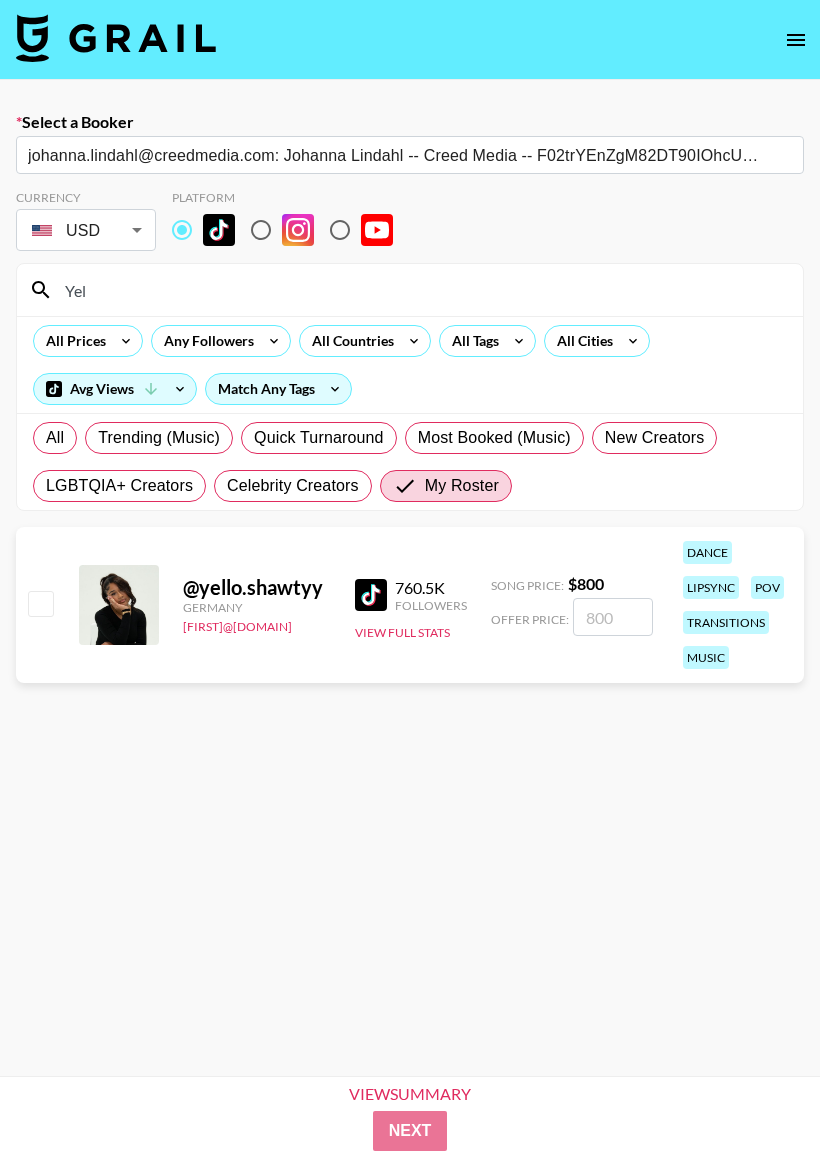 type on "Yel" 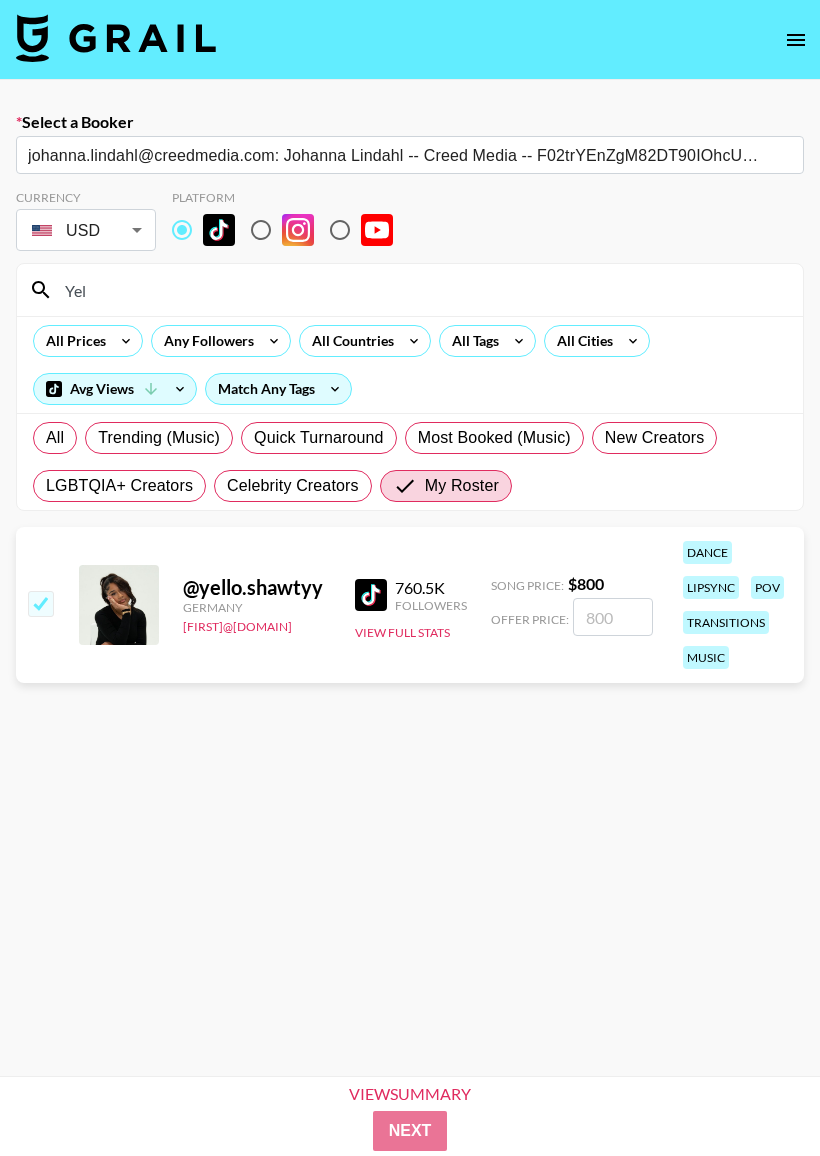 type on "7" 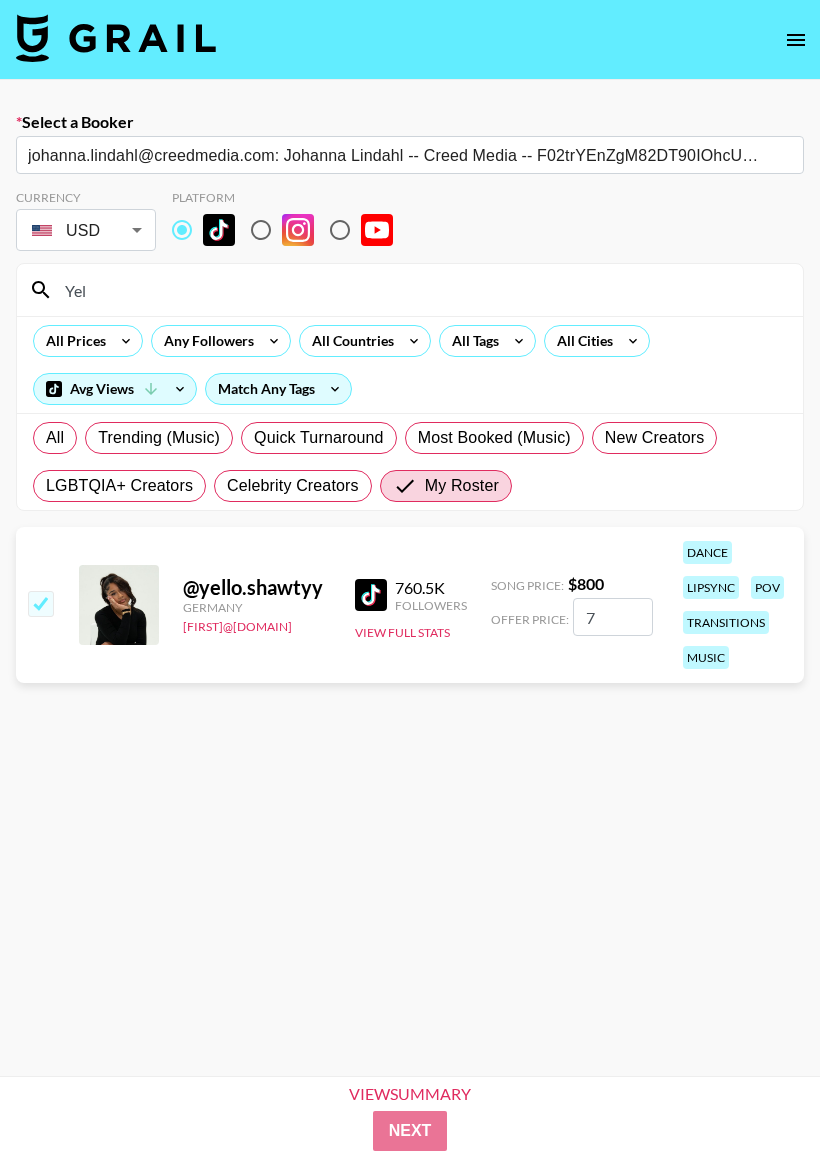 checkbox on "true" 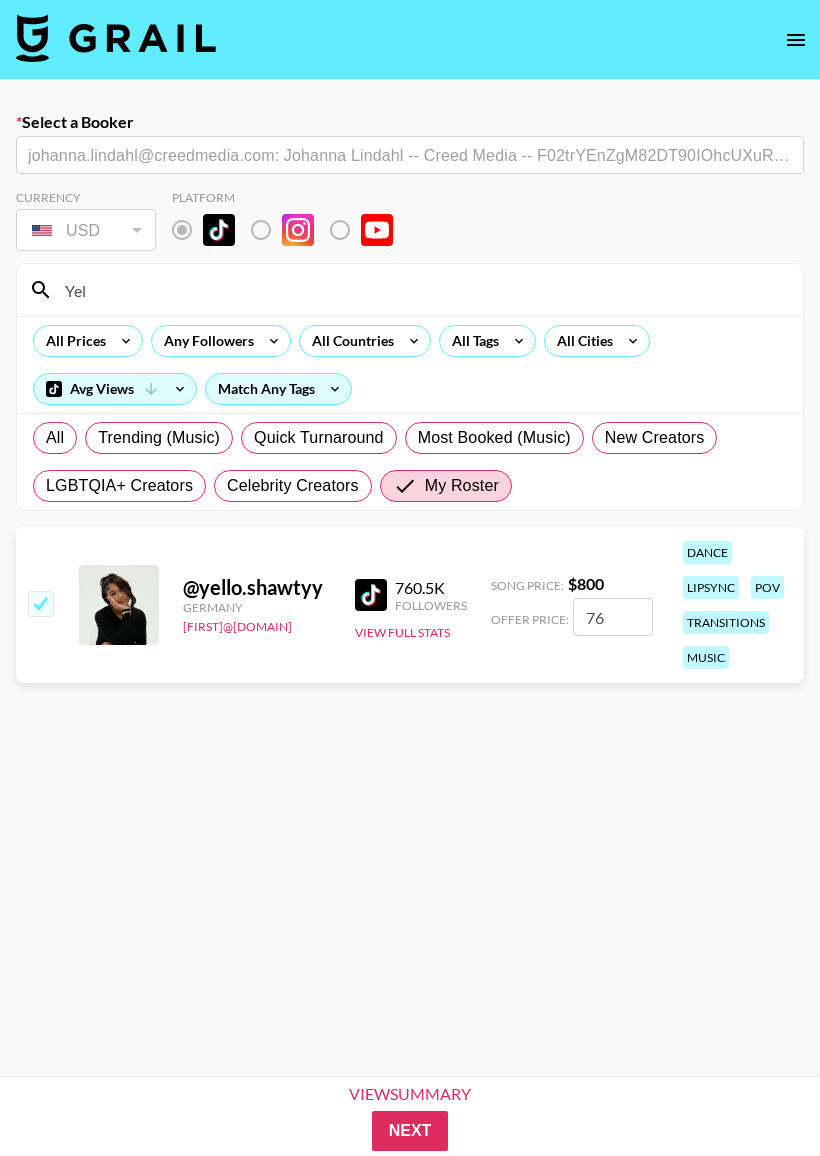 type on "760" 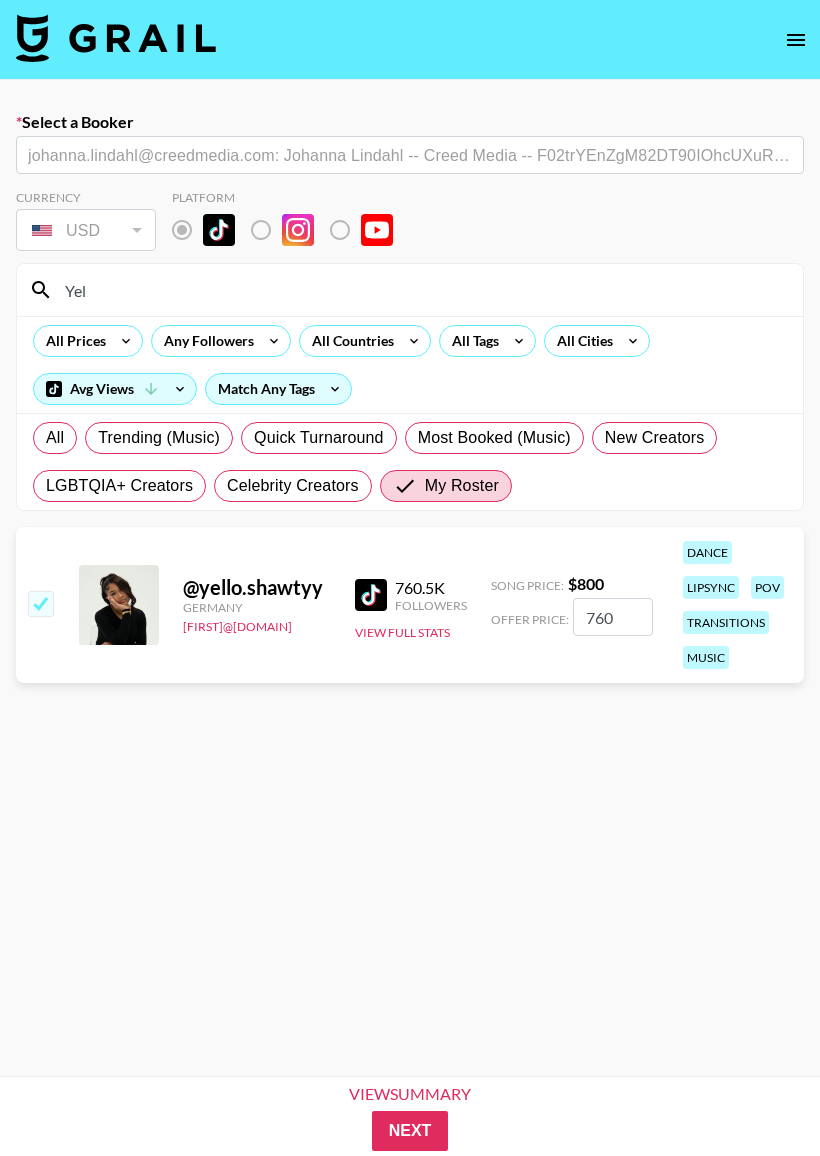 click on "Next" at bounding box center (410, 1131) 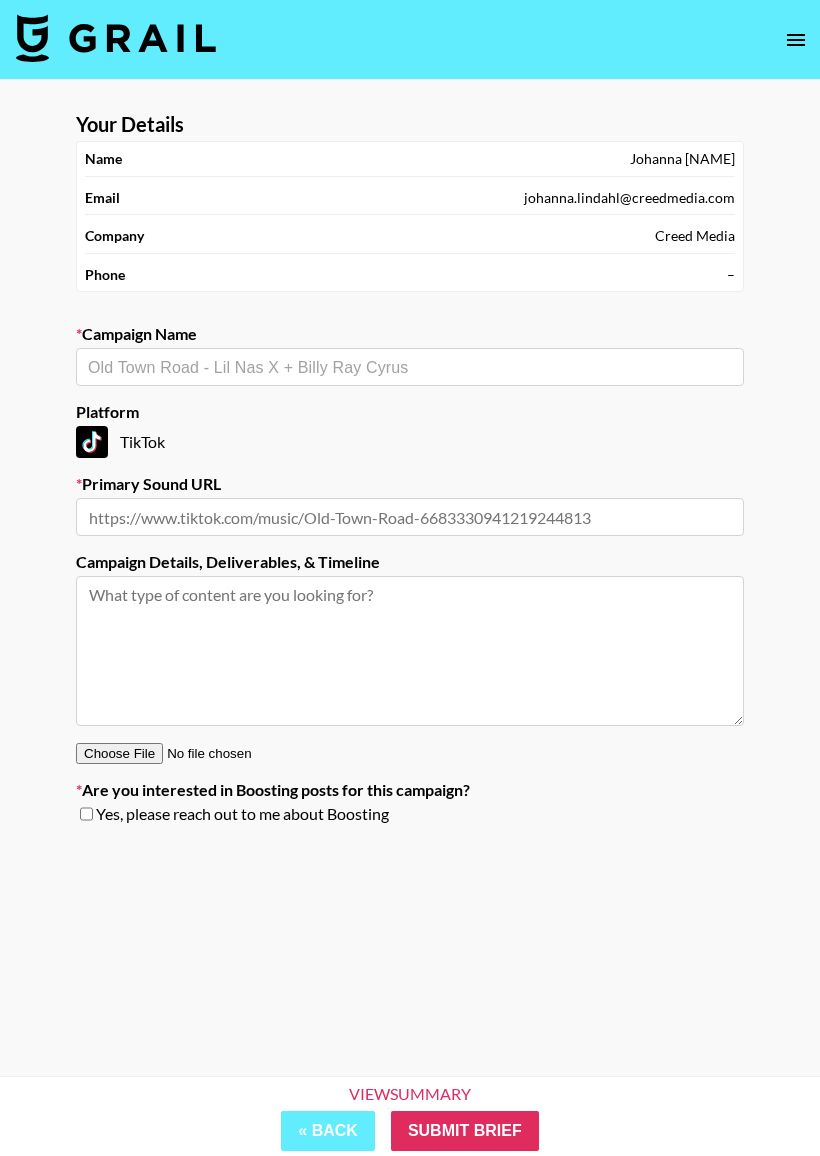 click at bounding box center [410, 367] 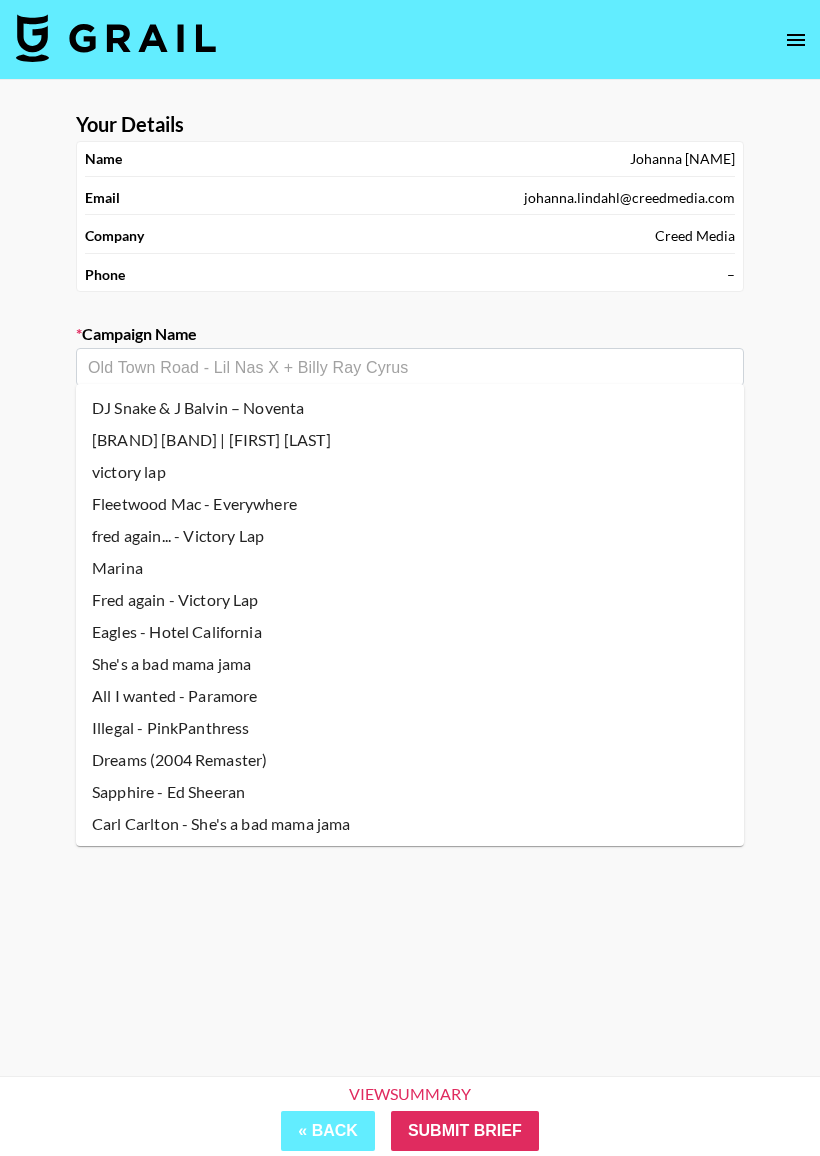 click on "Fred again - Victory Lap" at bounding box center (410, 600) 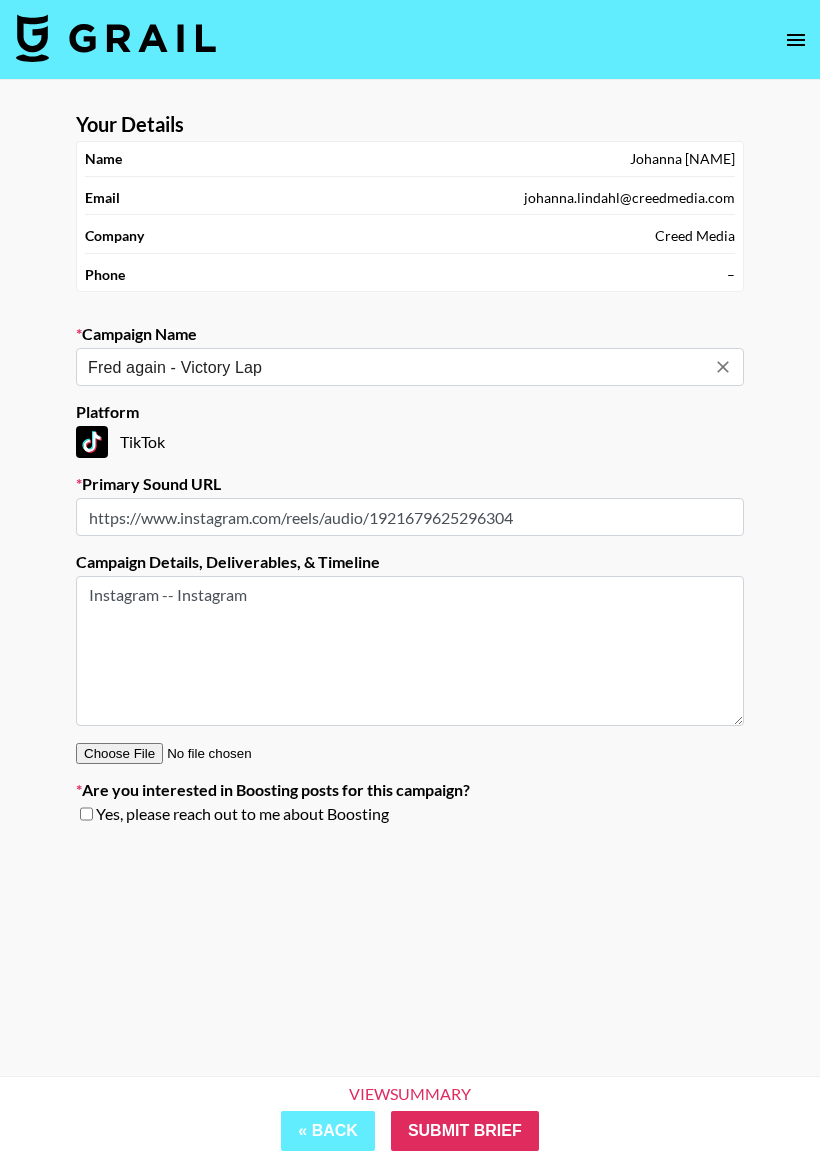 click at bounding box center [723, 367] 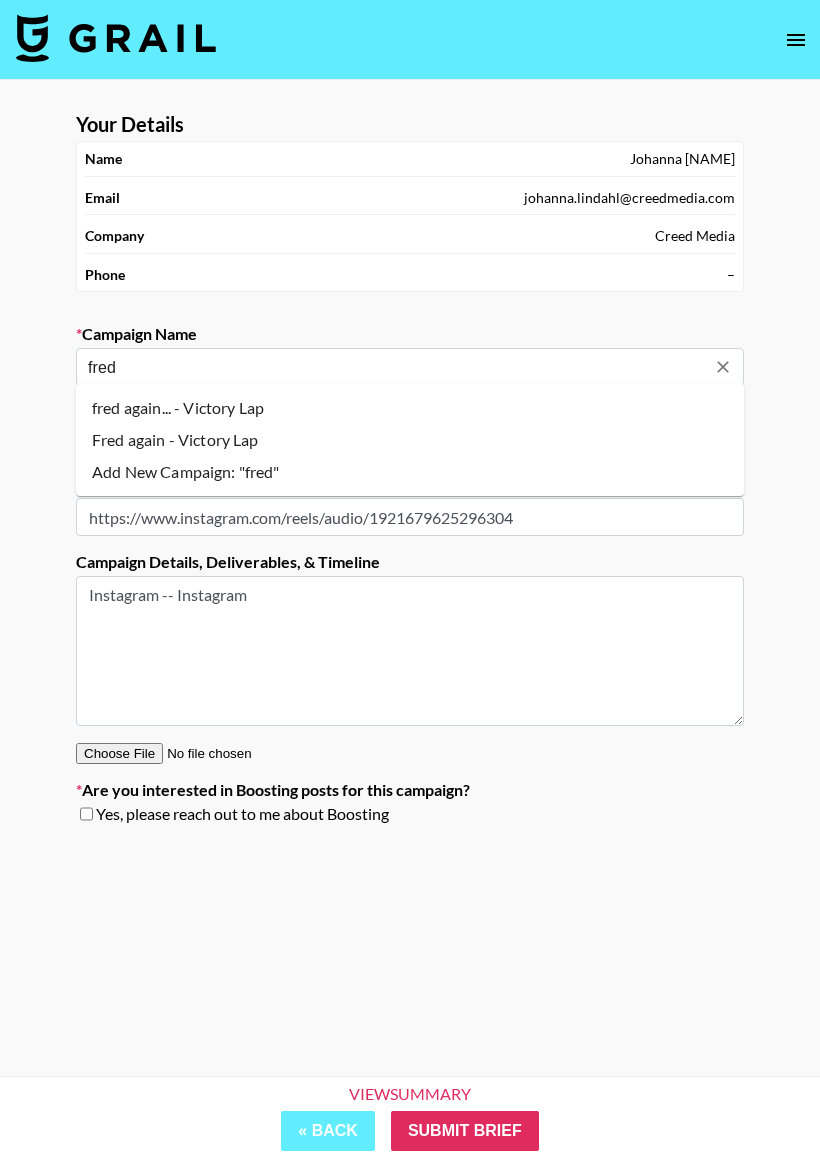 click on "fred again... - Victory Lap" at bounding box center (410, 408) 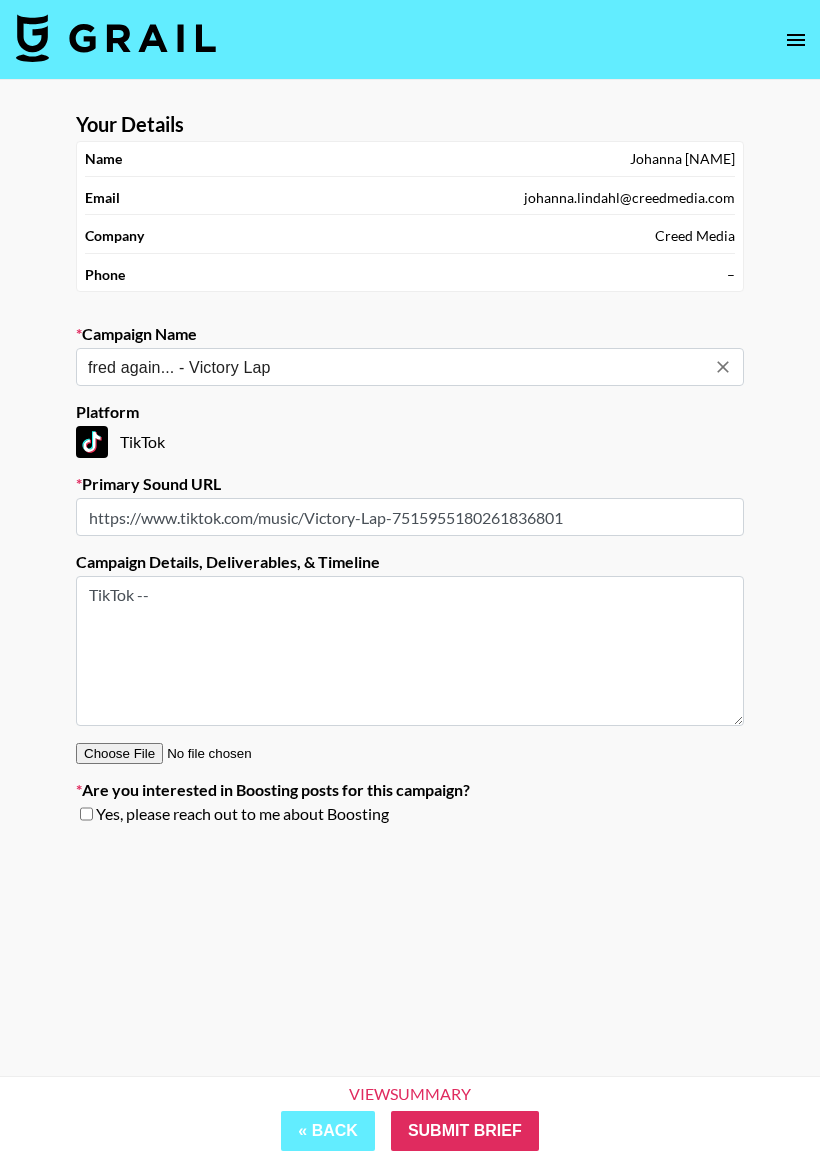click on "Submit Brief" at bounding box center (465, 1131) 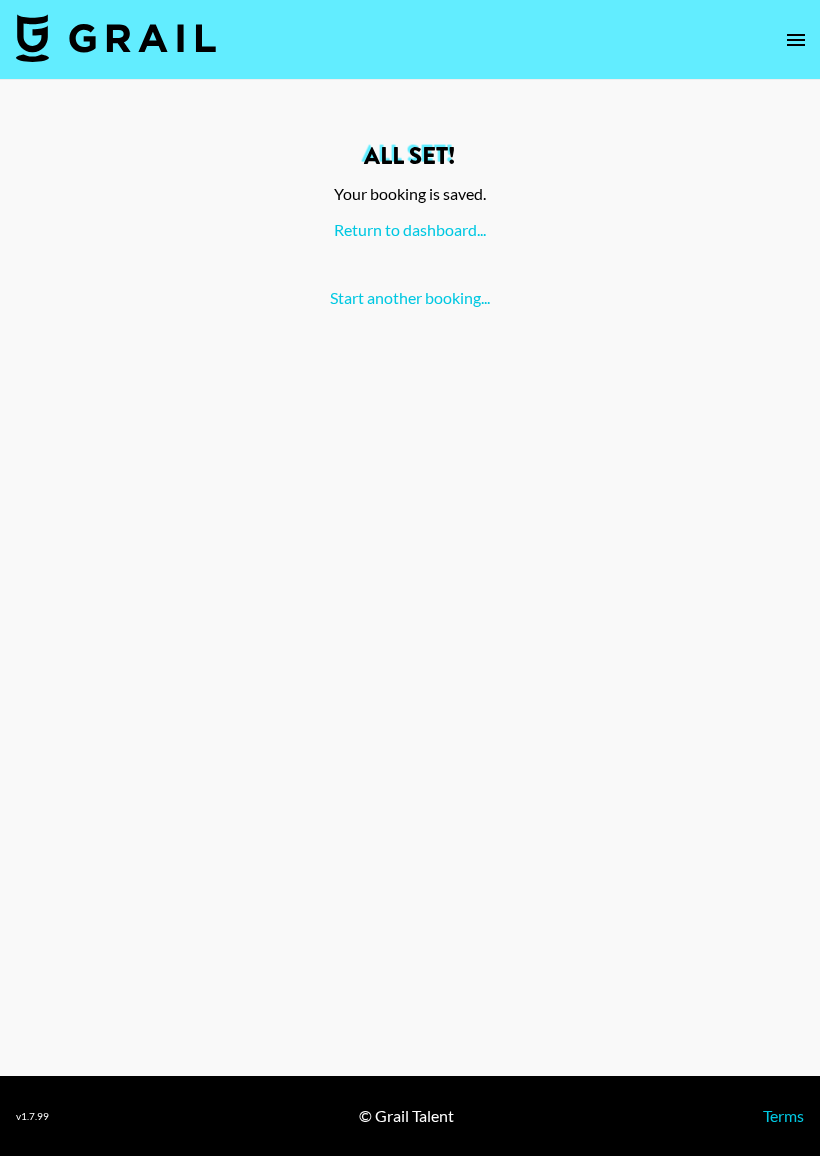 click on "Return to dashboard..." at bounding box center (410, 229) 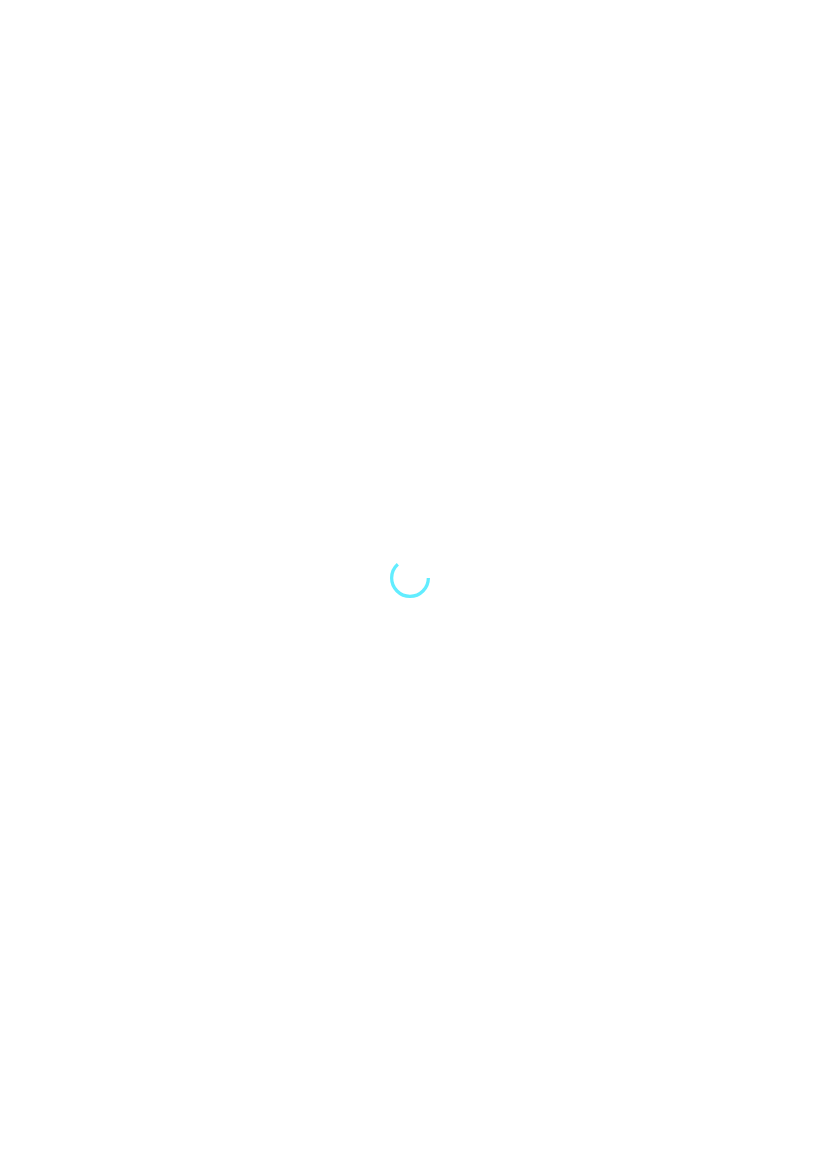 scroll, scrollTop: 0, scrollLeft: 0, axis: both 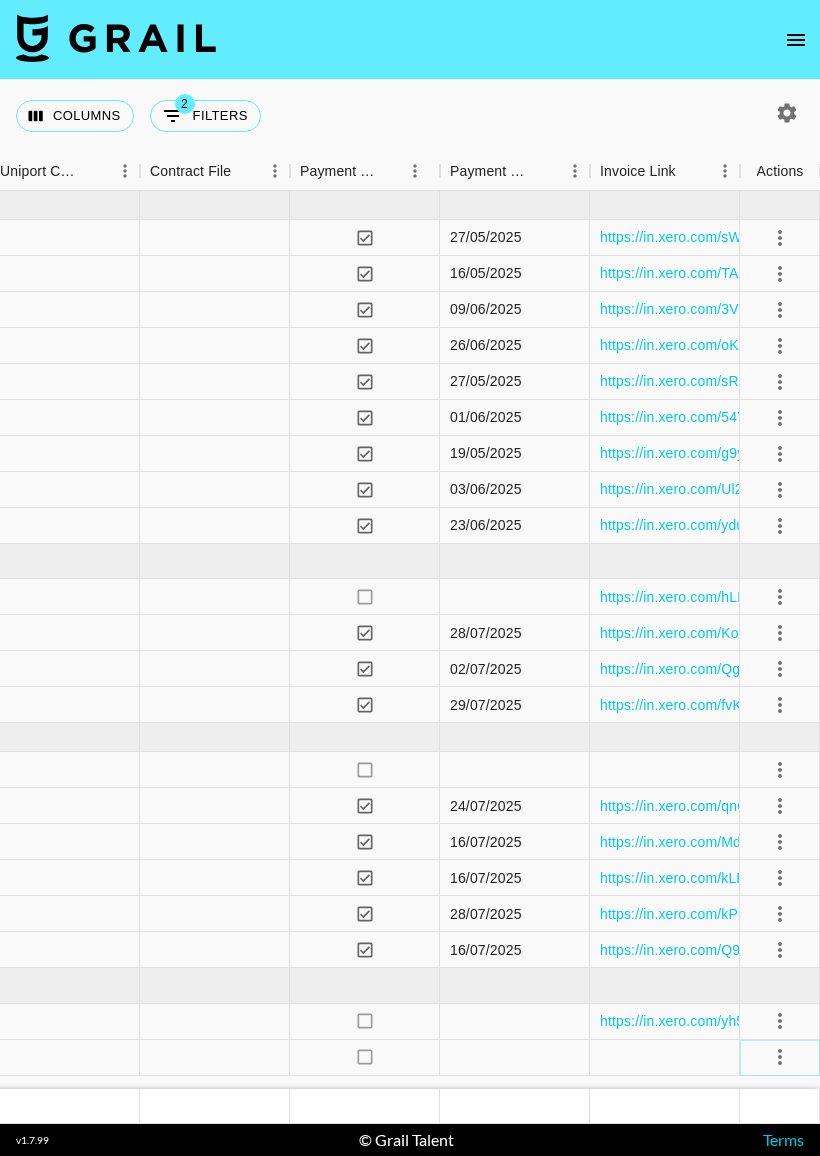 click 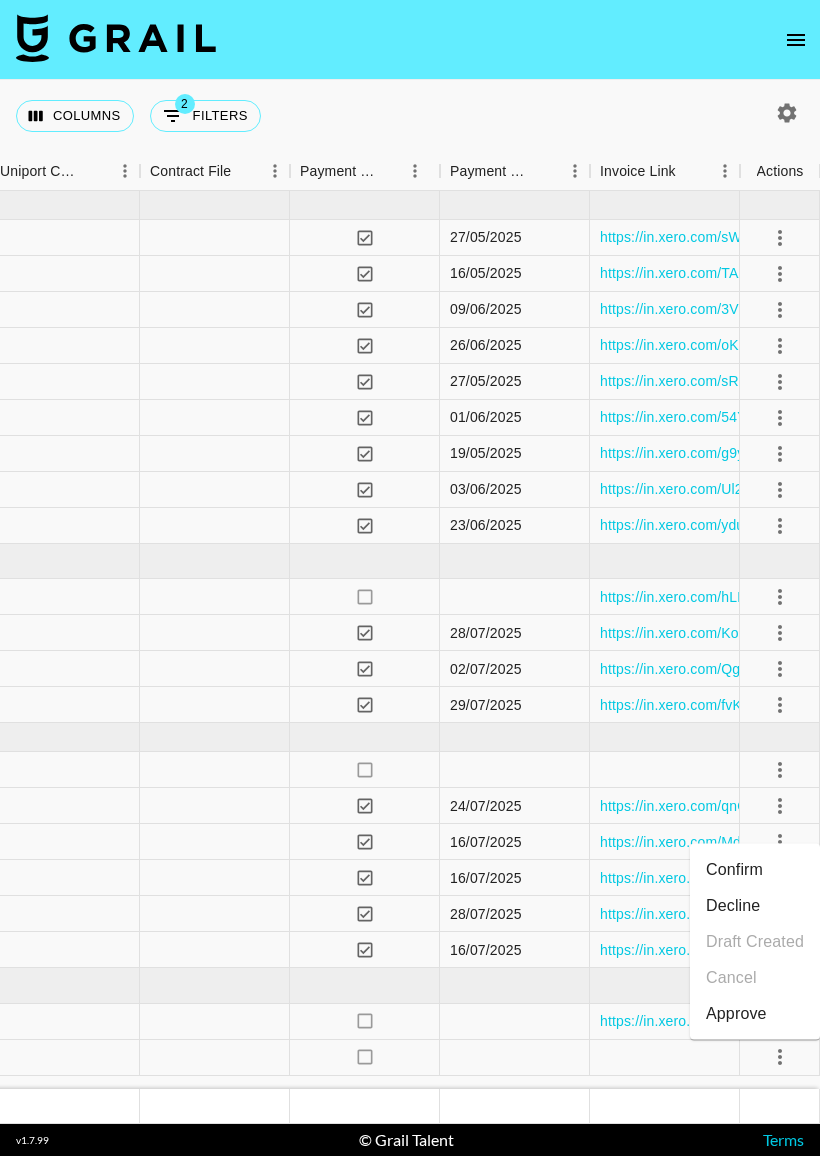 click on "Confirm" at bounding box center (755, 870) 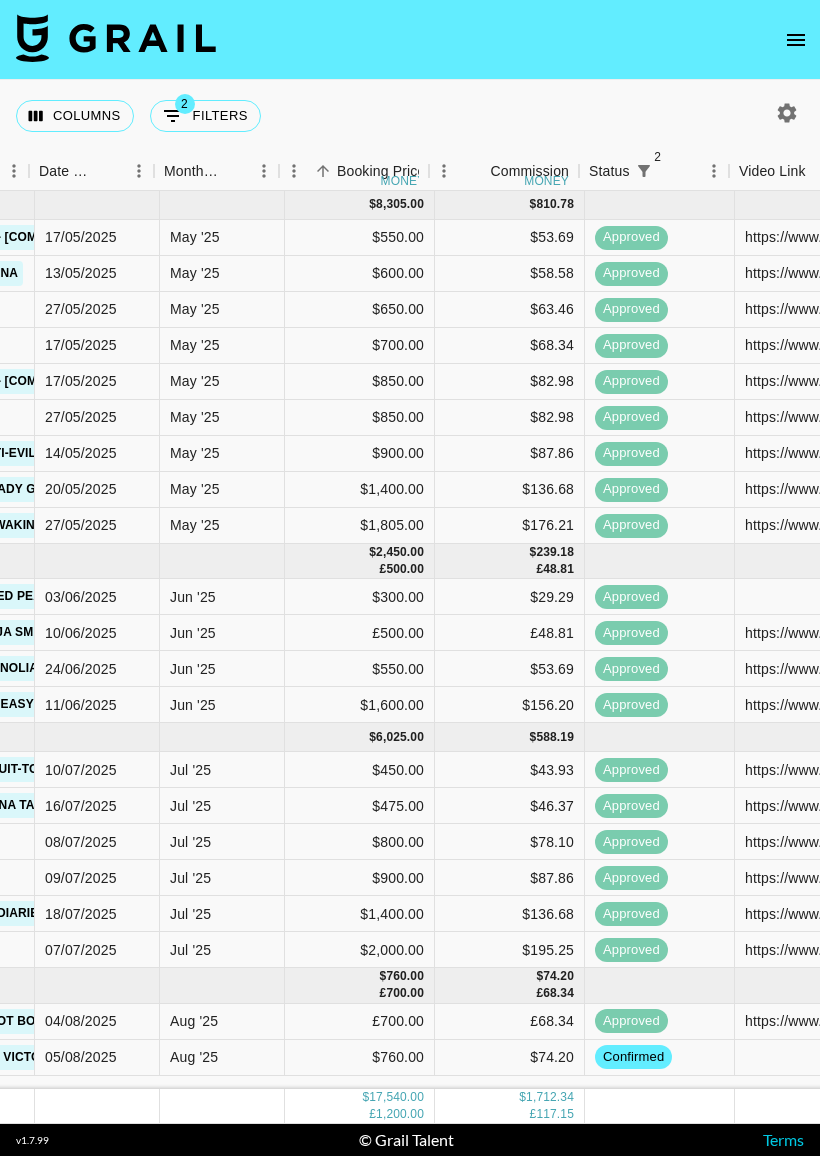 scroll, scrollTop: 0, scrollLeft: 1372, axis: horizontal 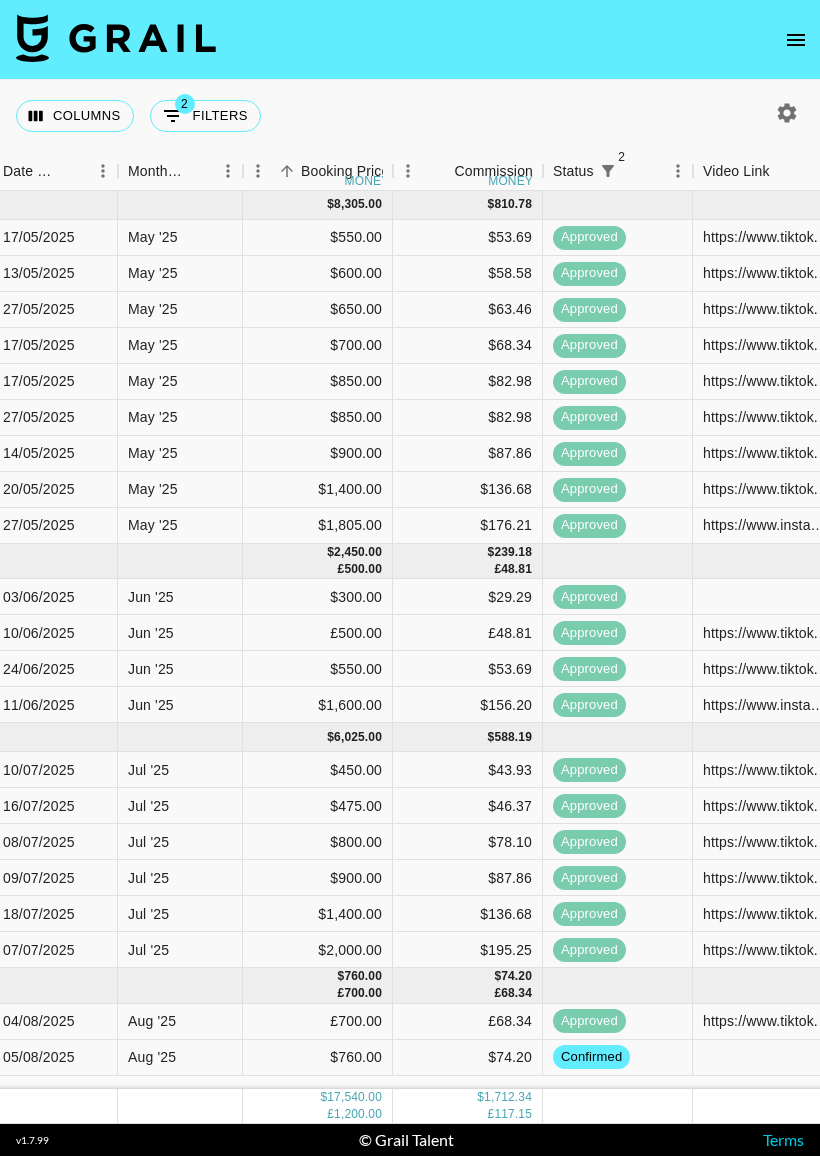 click 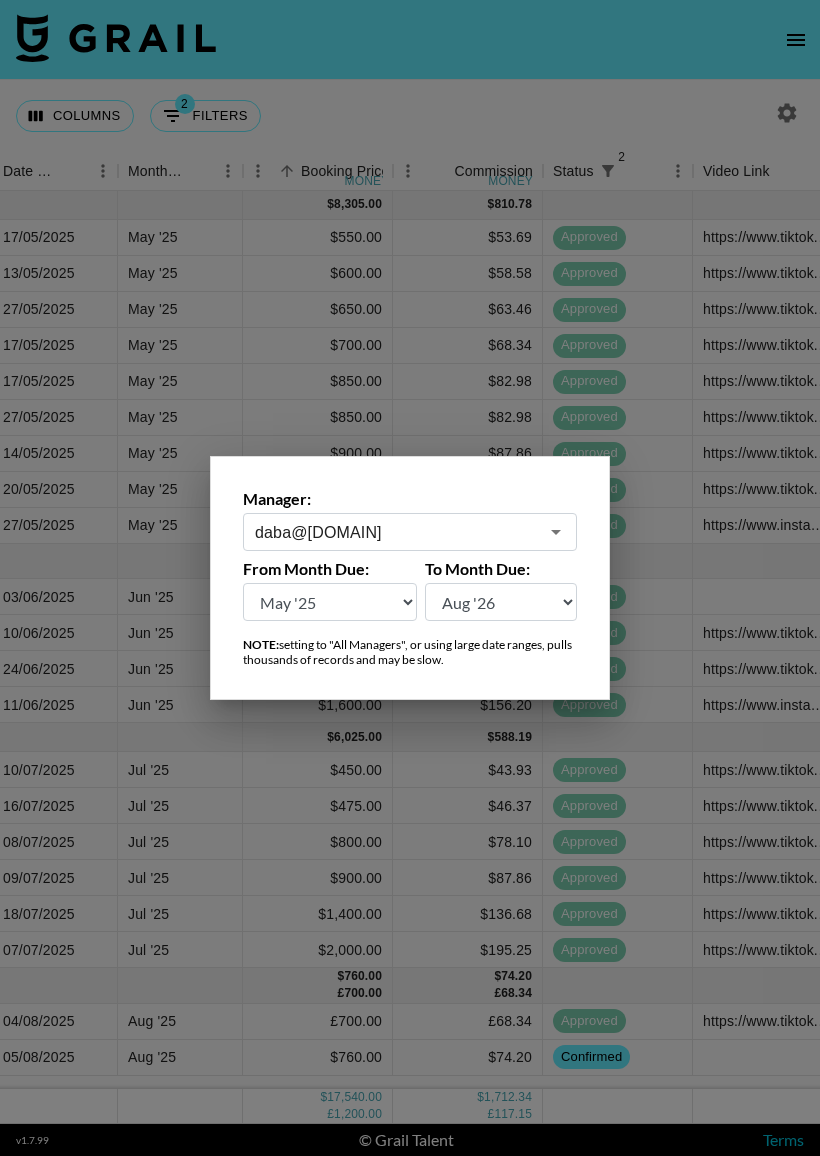 click at bounding box center (410, 578) 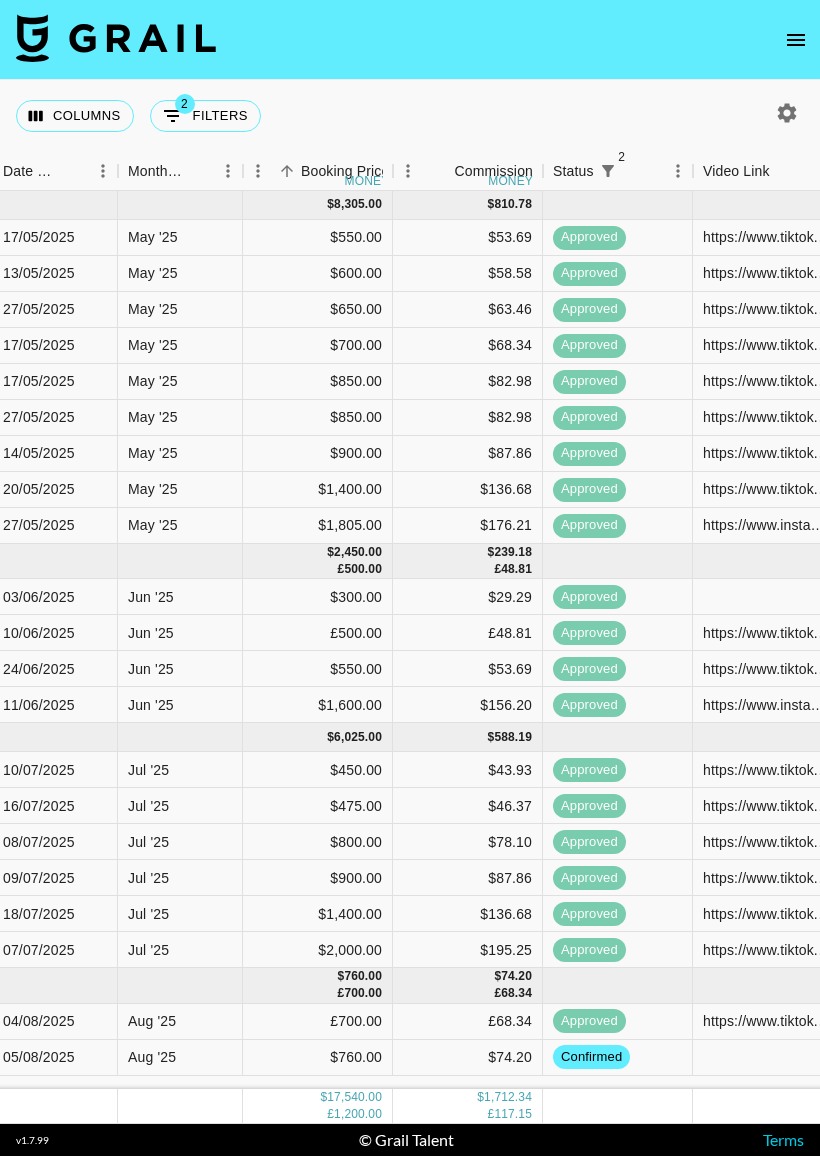 click 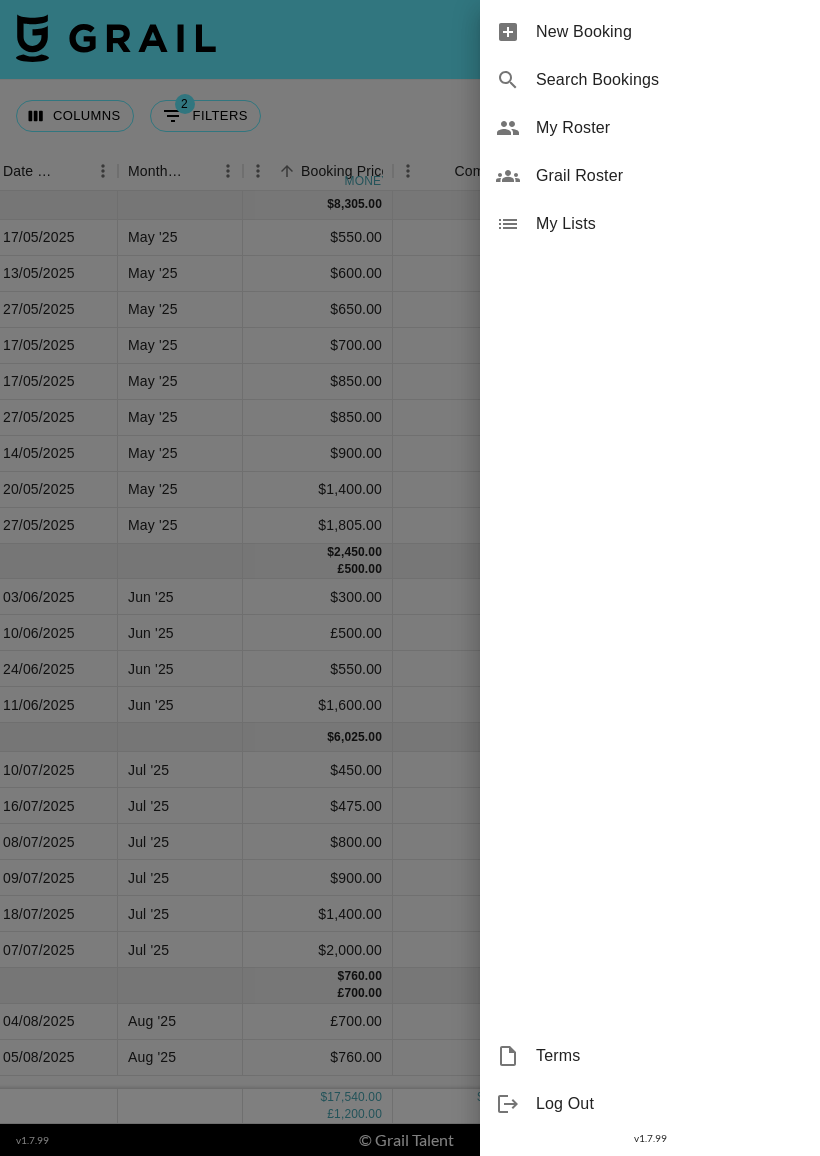click on "New Booking" at bounding box center [670, 32] 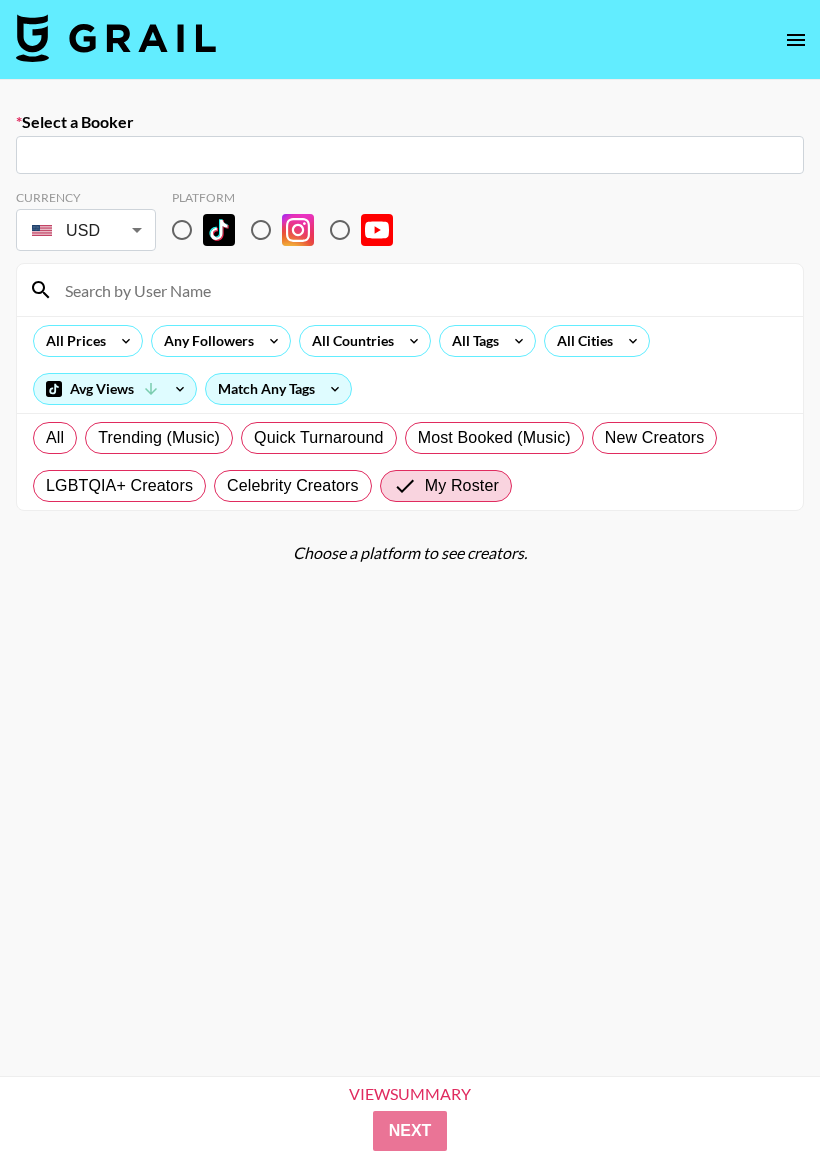click at bounding box center [410, 155] 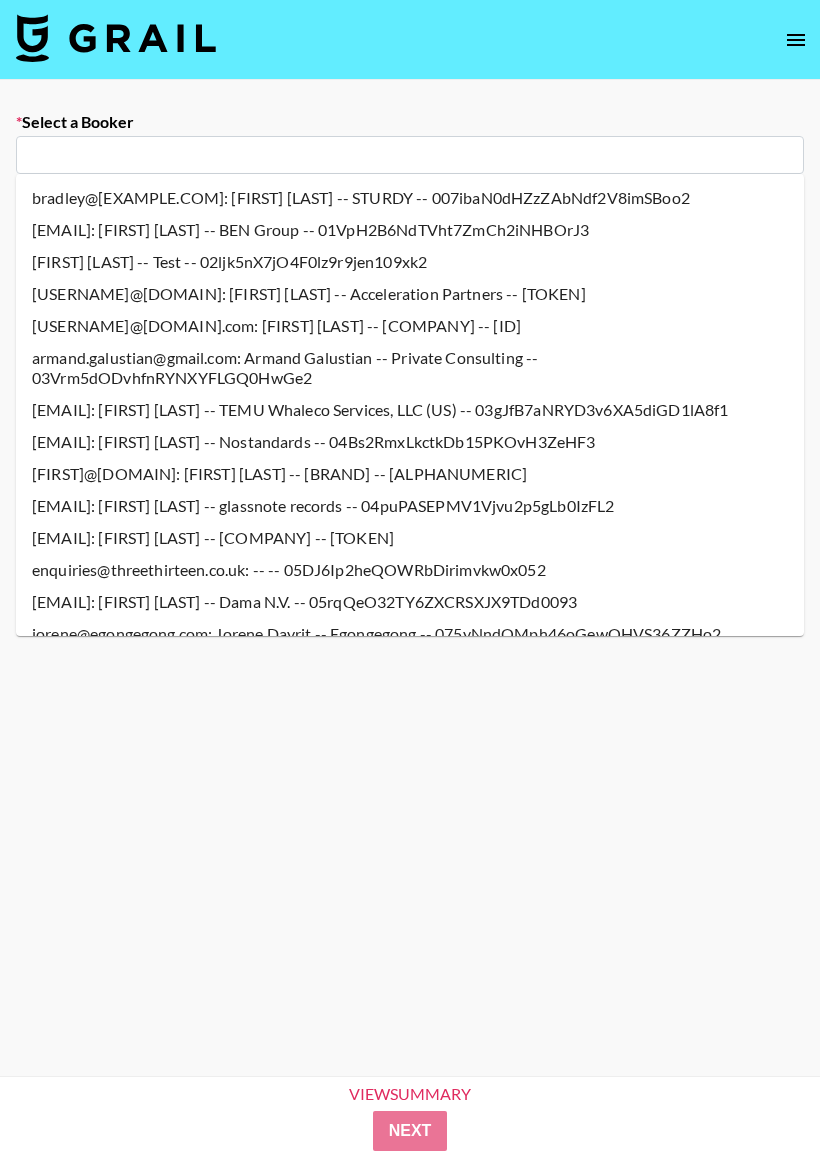 click at bounding box center (410, 155) 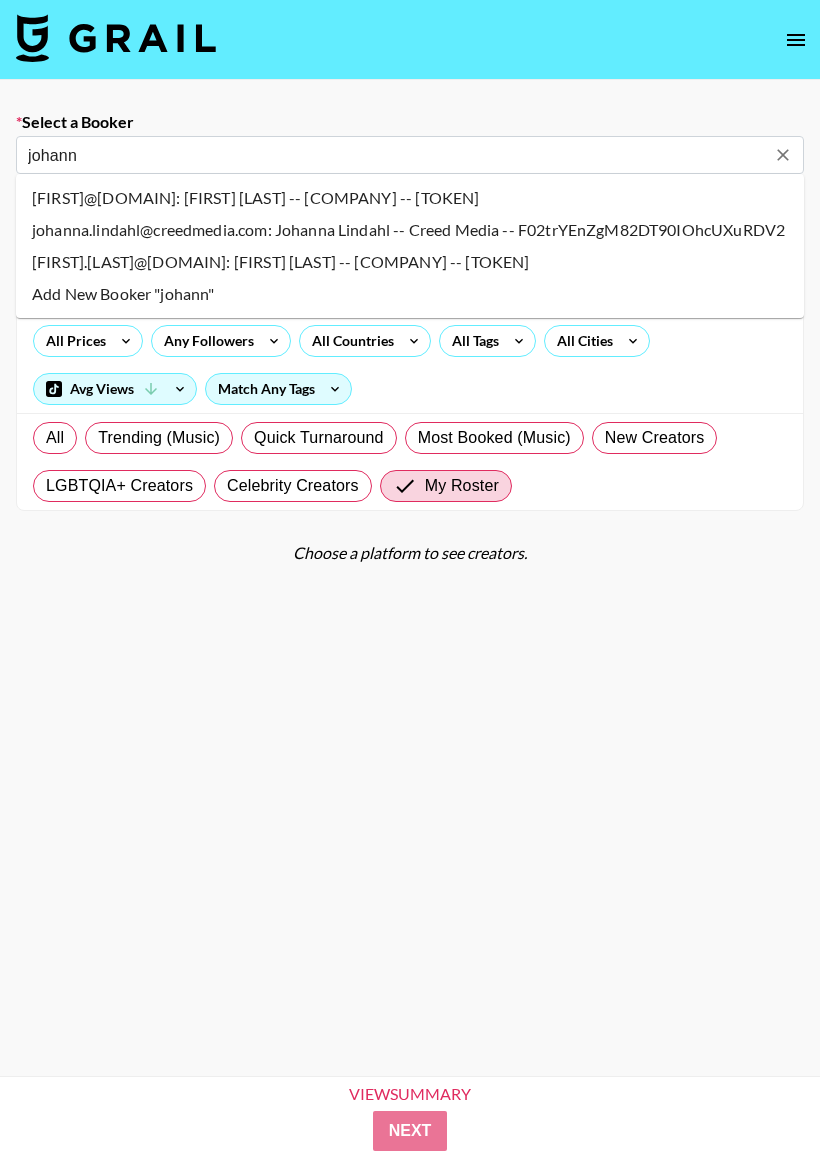 click on "johanna.lindahl@creedmedia.com: Johanna Lindahl -- Creed Media -- F02trYEnZgM82DT90IOhcUXuRDV2" at bounding box center (410, 230) 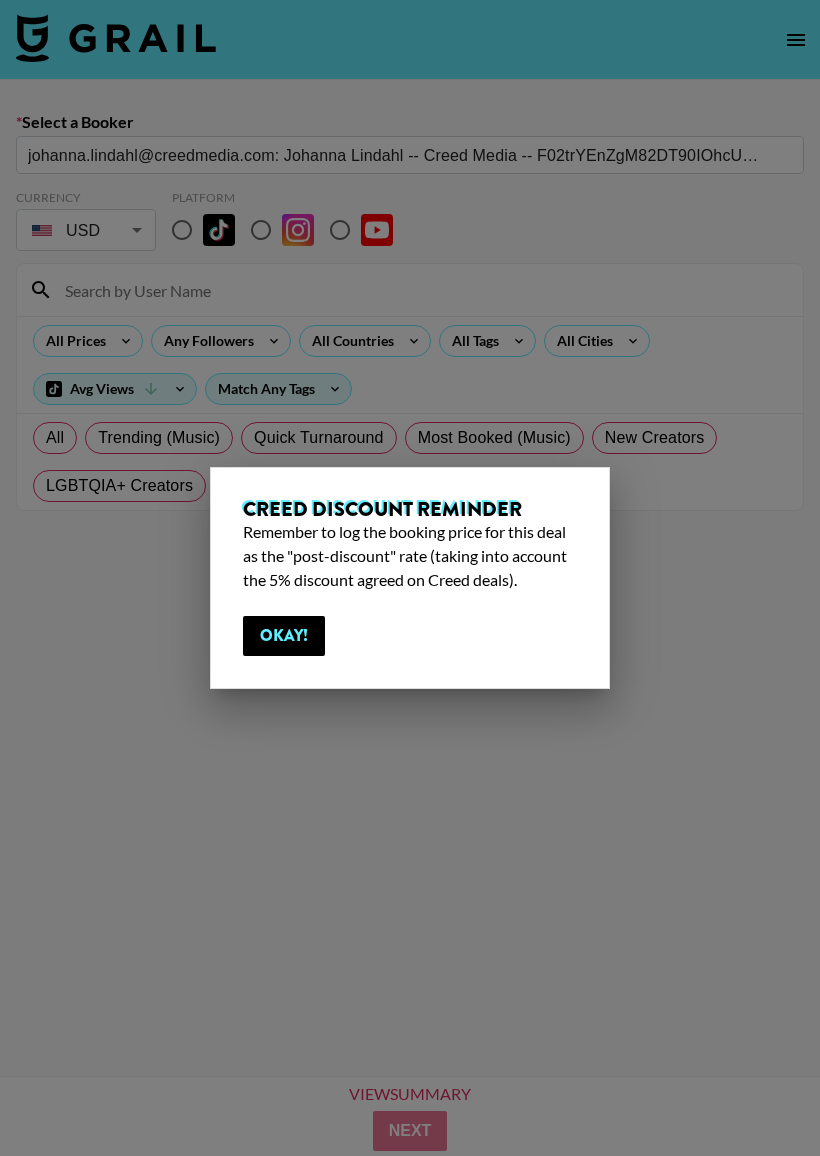 click on "Okay!" at bounding box center (284, 636) 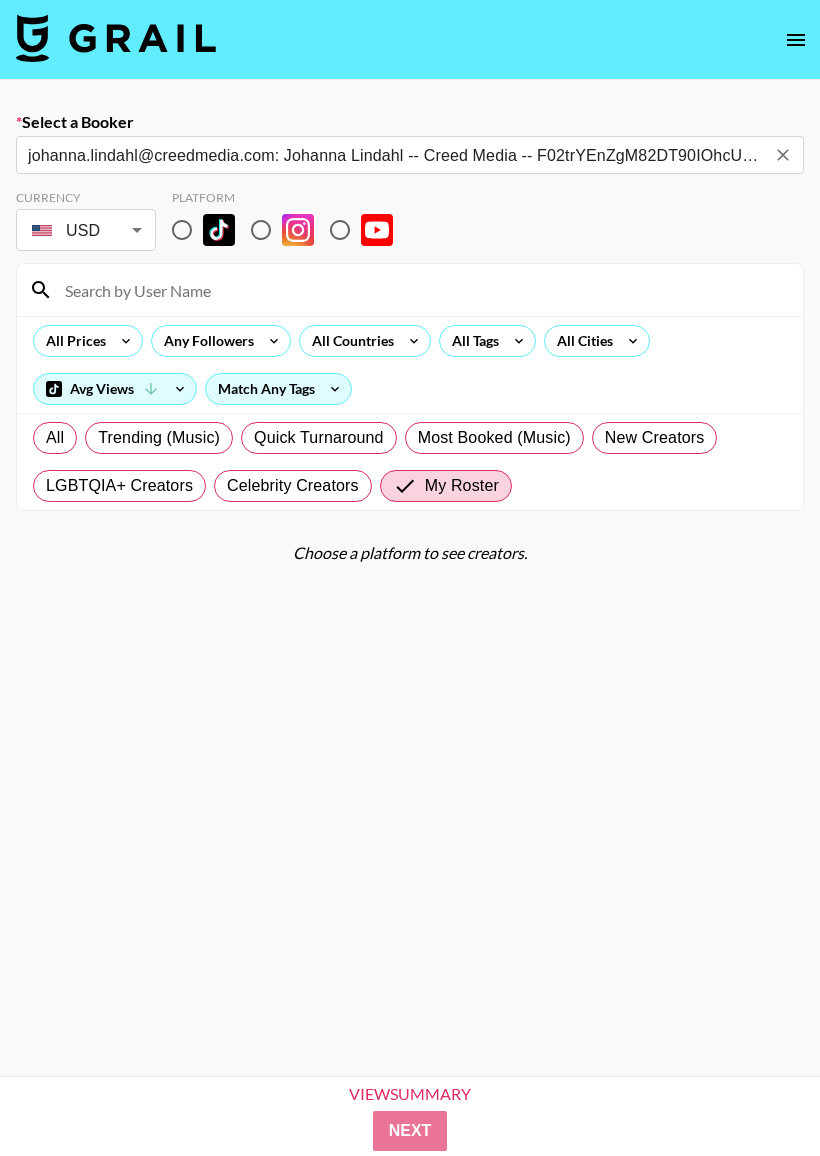 click at bounding box center (182, 230) 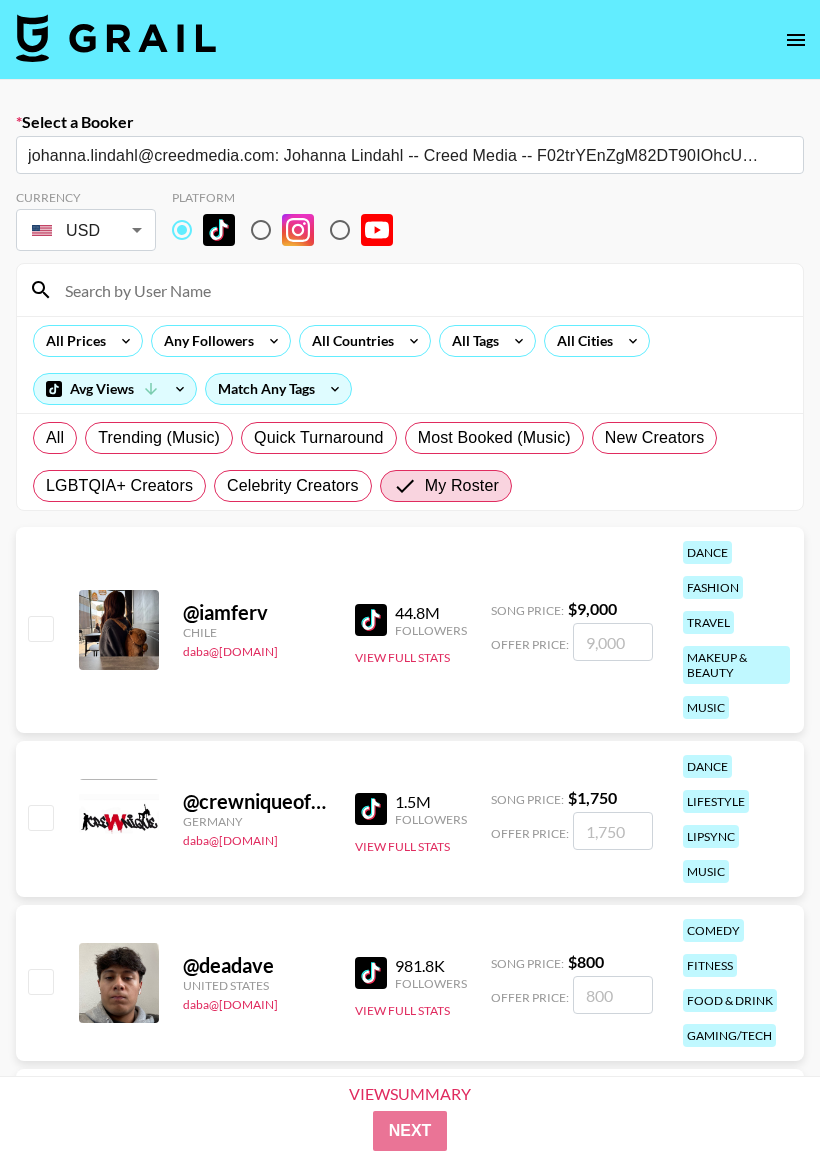 click at bounding box center [422, 290] 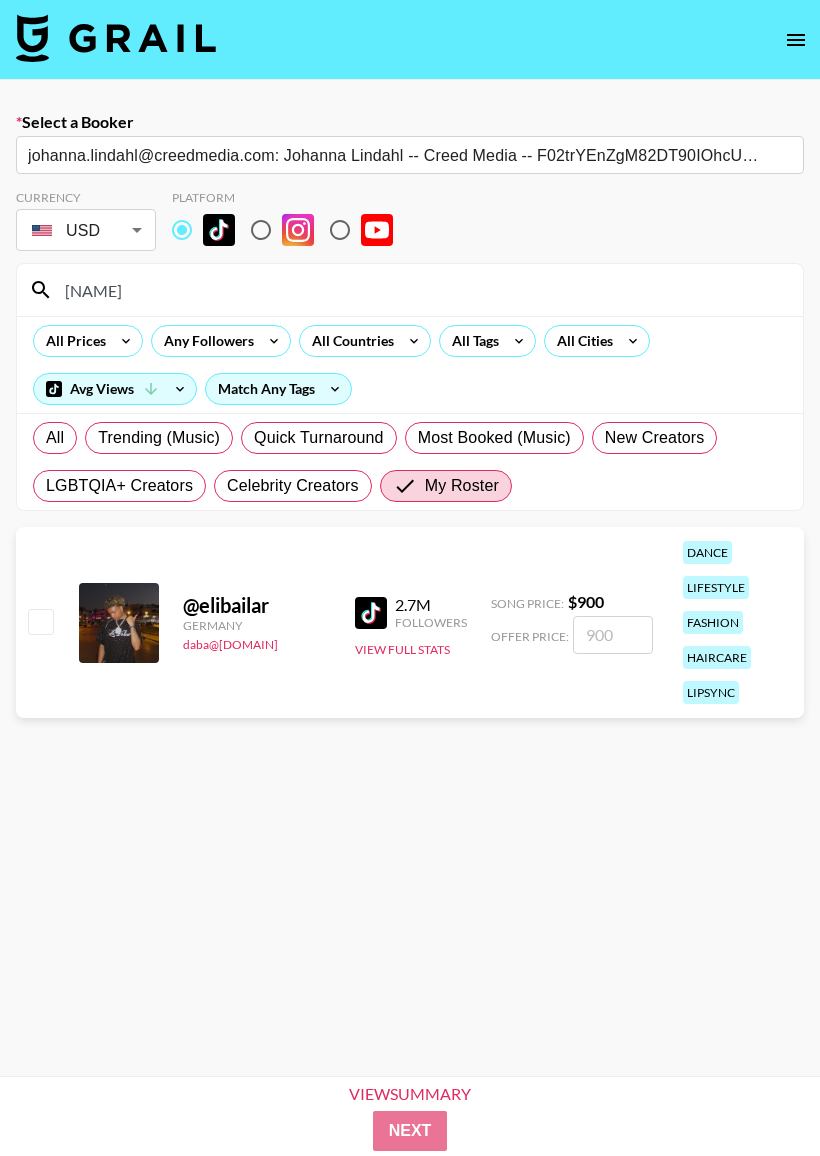 type on "Eli" 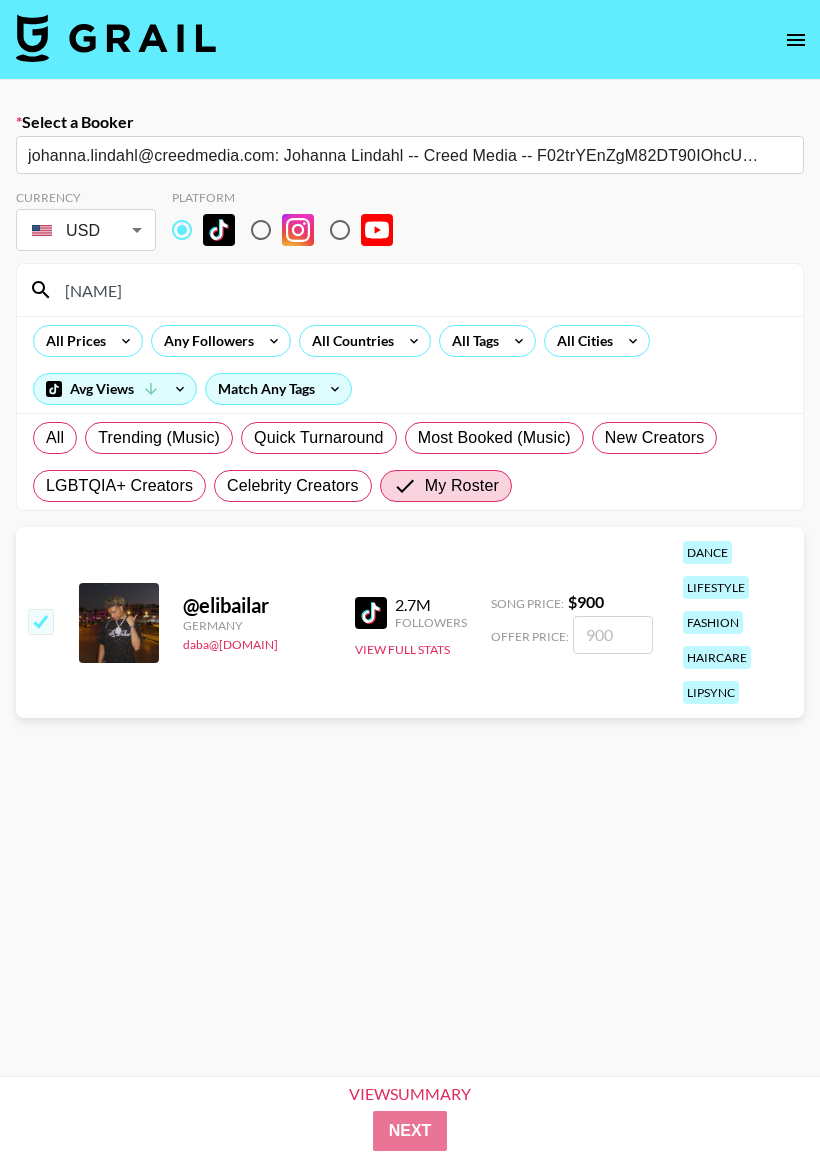 type on "8" 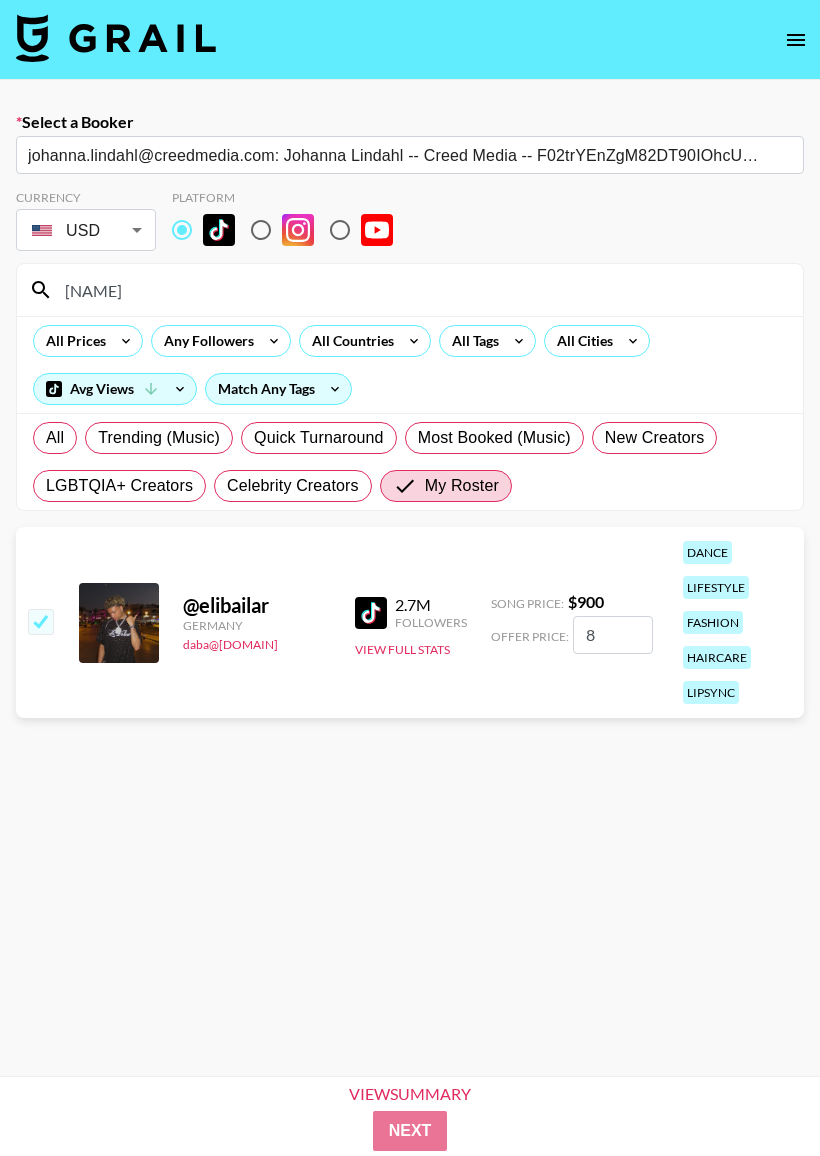 checkbox on "true" 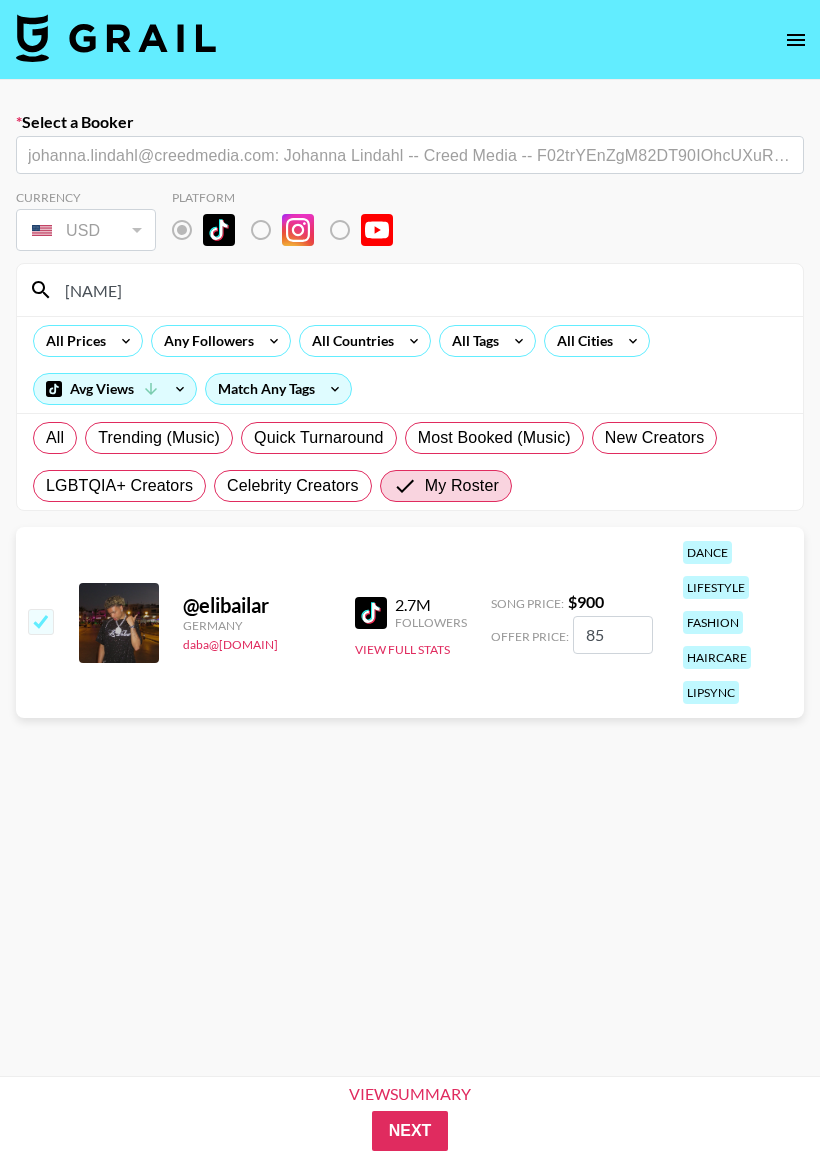 type on "855" 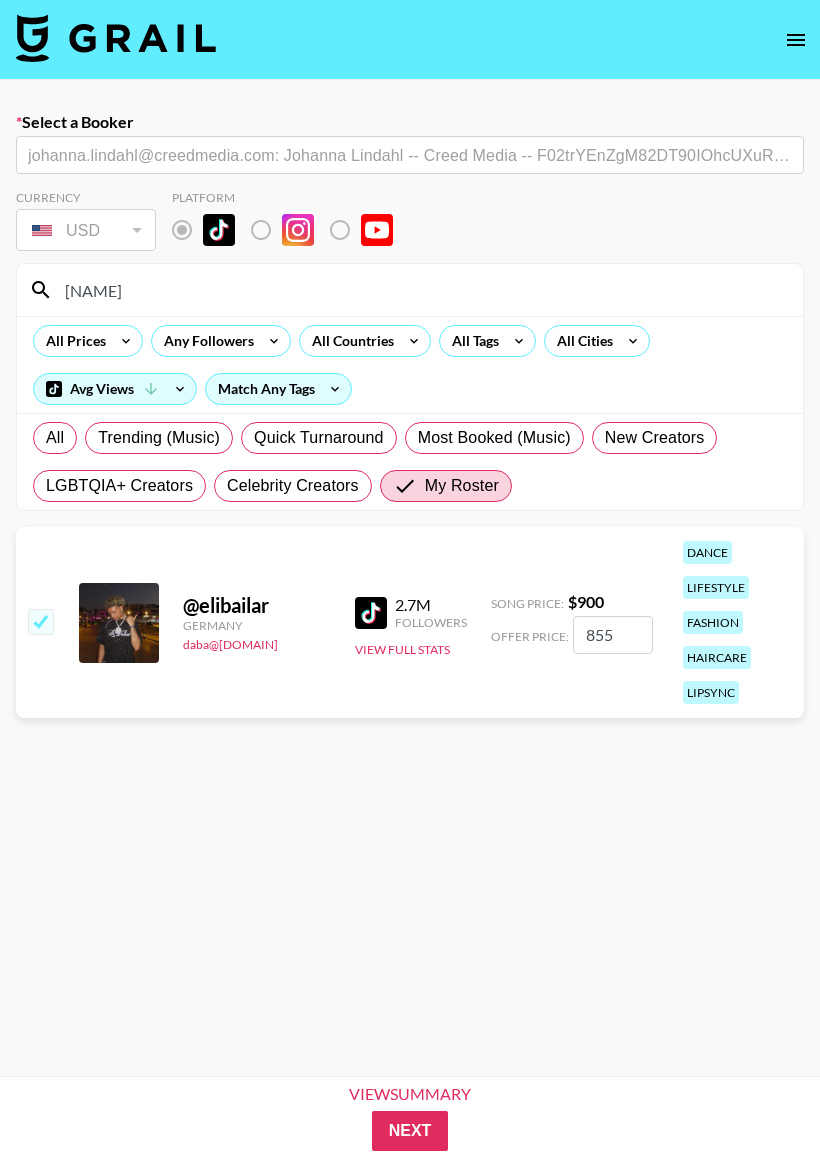 click on "Next" at bounding box center (410, 1131) 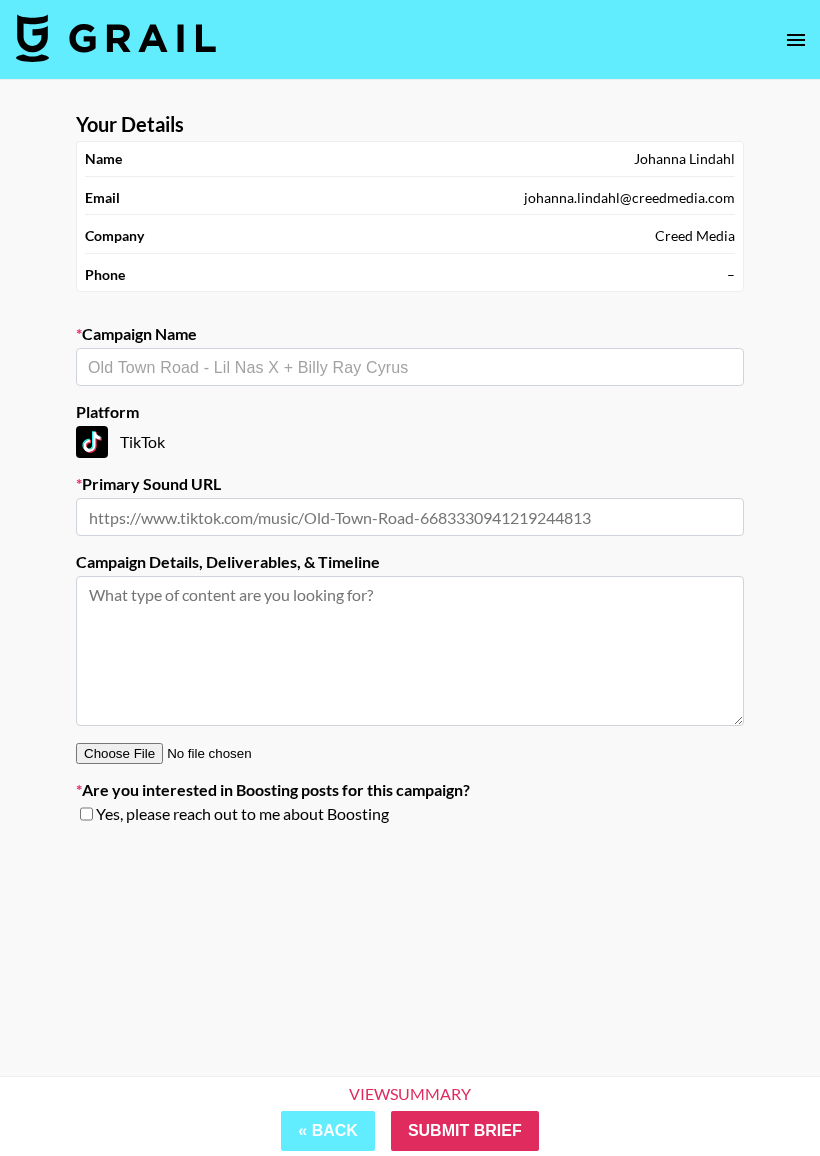 click at bounding box center [410, 367] 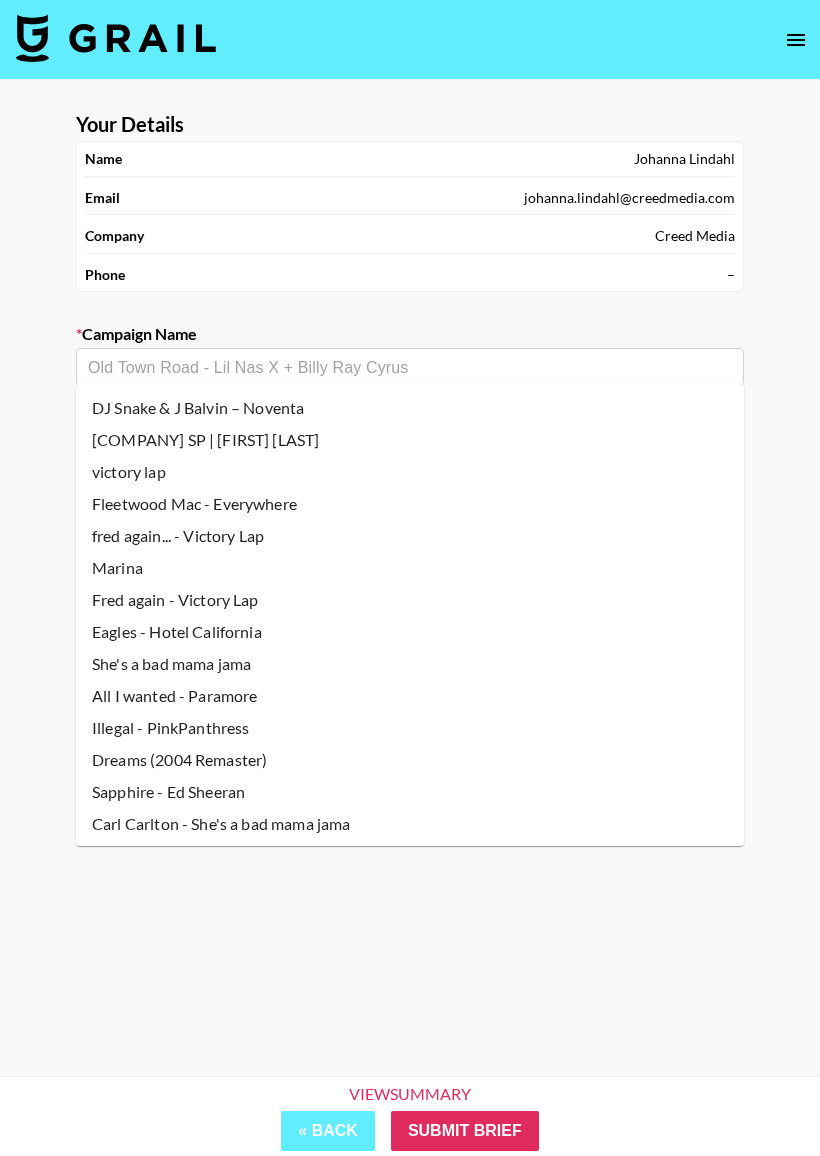 click on "fred again... - Victory Lap" at bounding box center [410, 536] 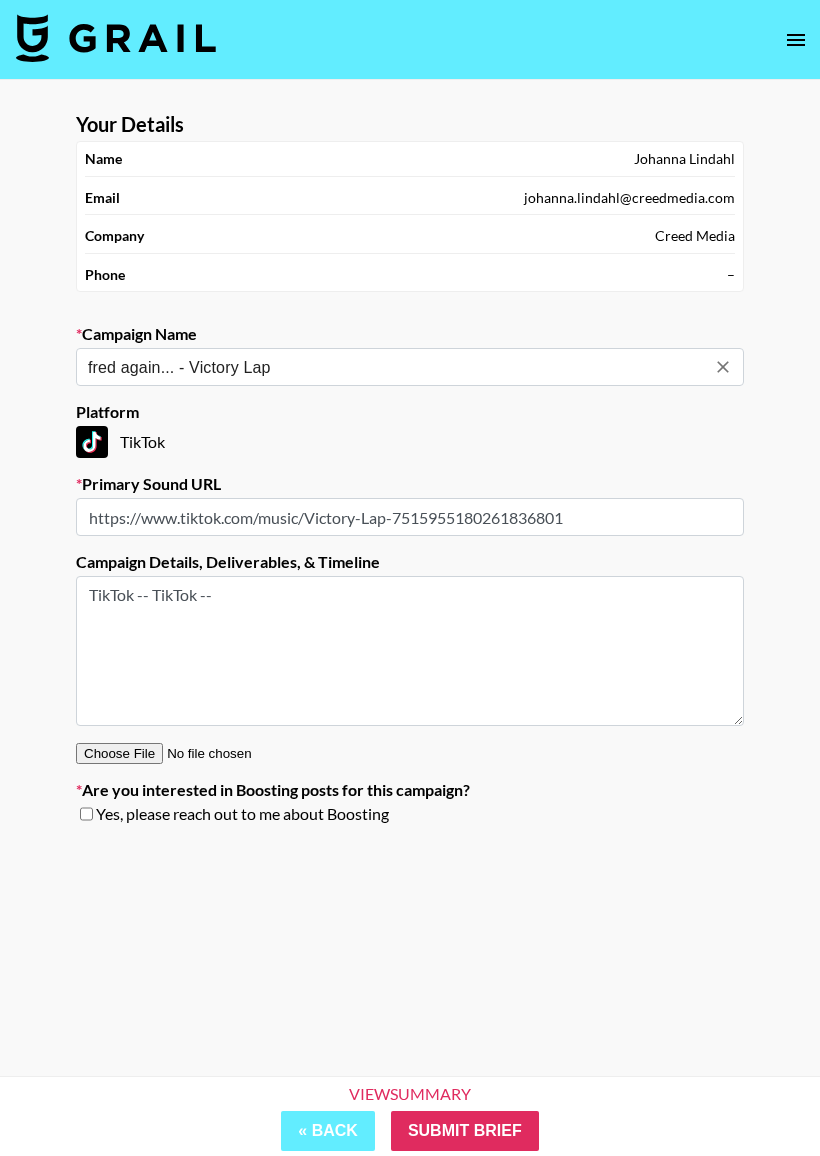 click on "Submit Brief" at bounding box center [465, 1131] 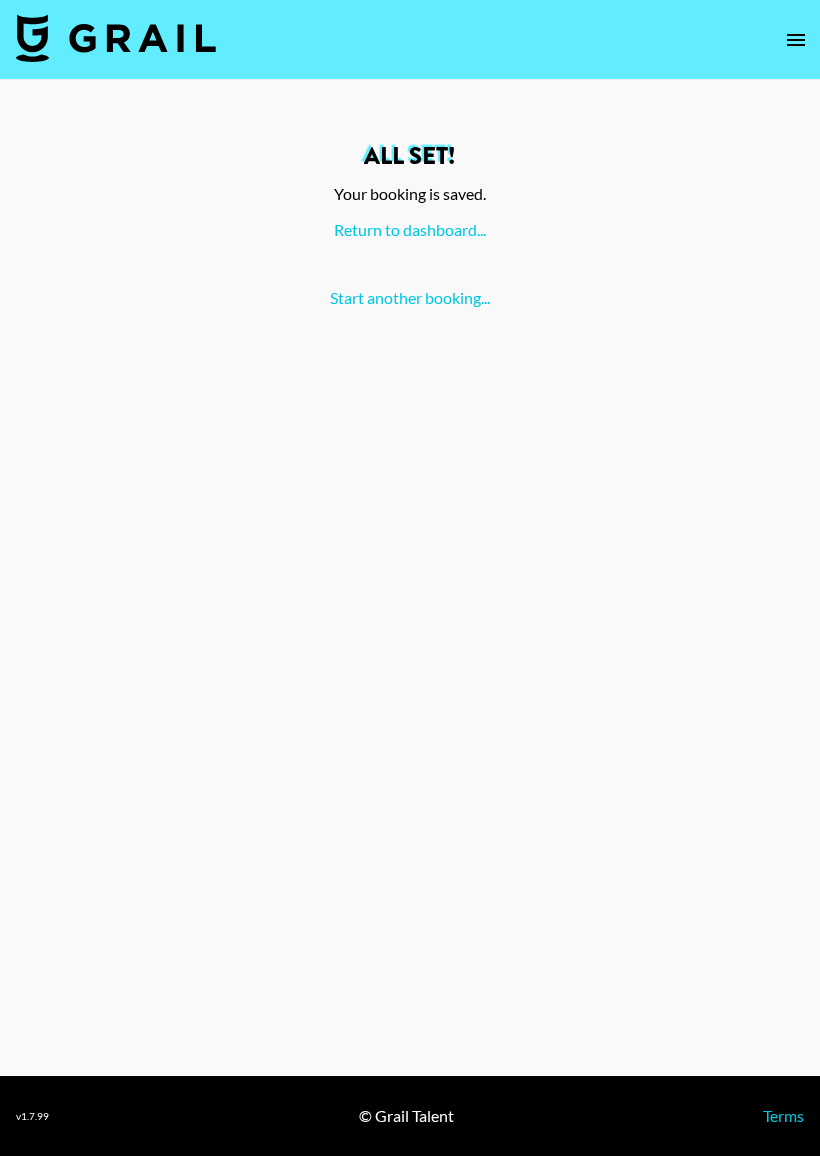 click on "Return to dashboard..." at bounding box center (410, 229) 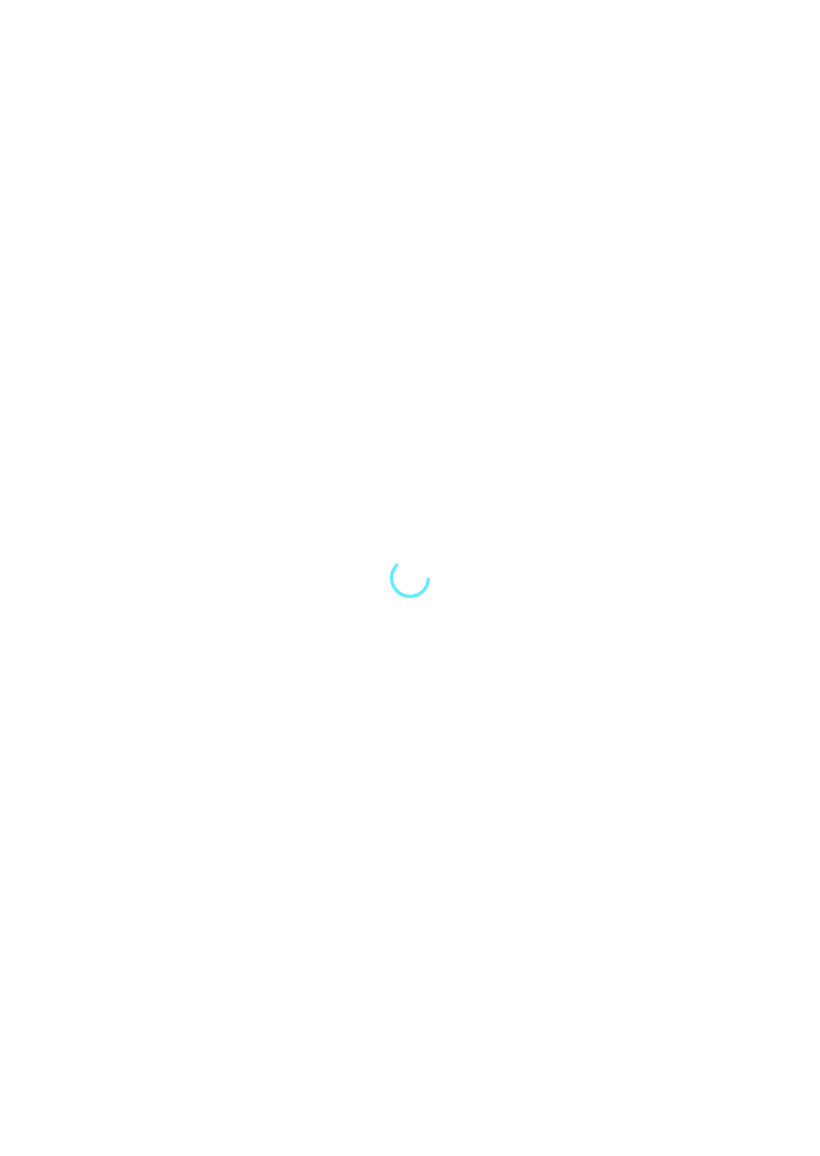 scroll, scrollTop: 0, scrollLeft: 0, axis: both 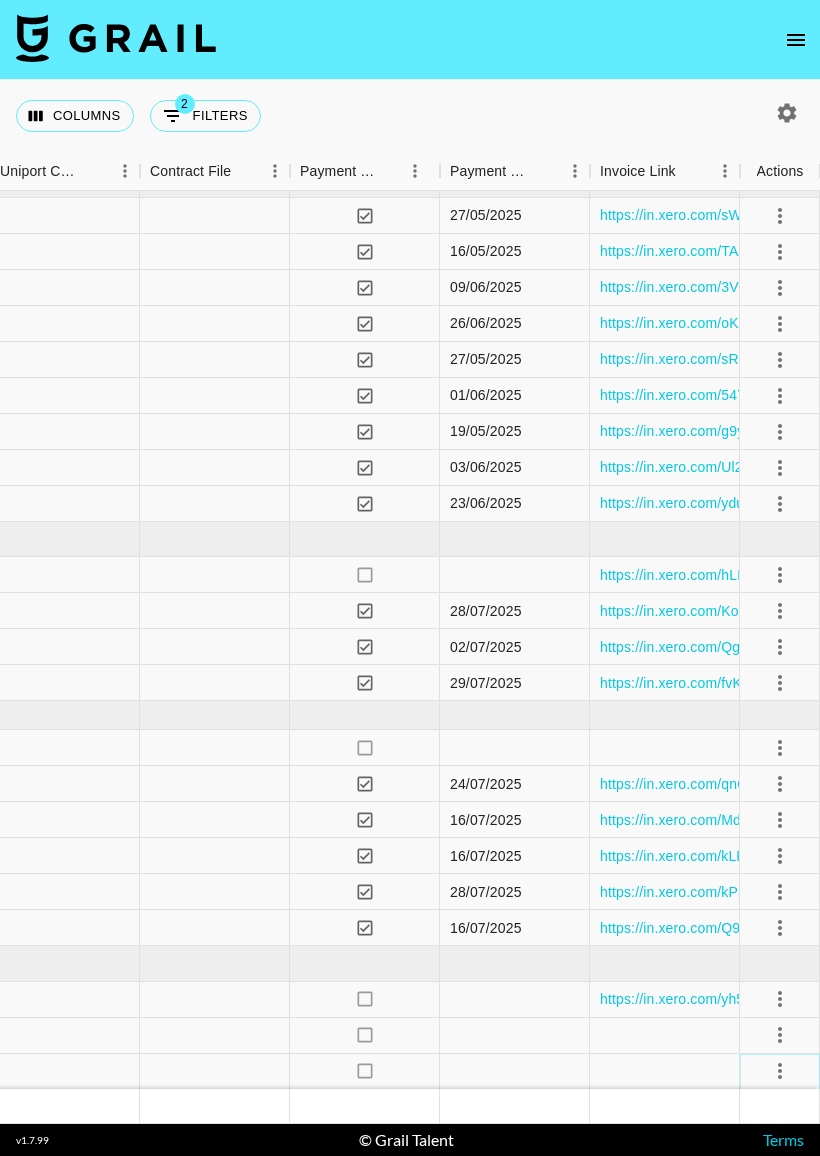 click 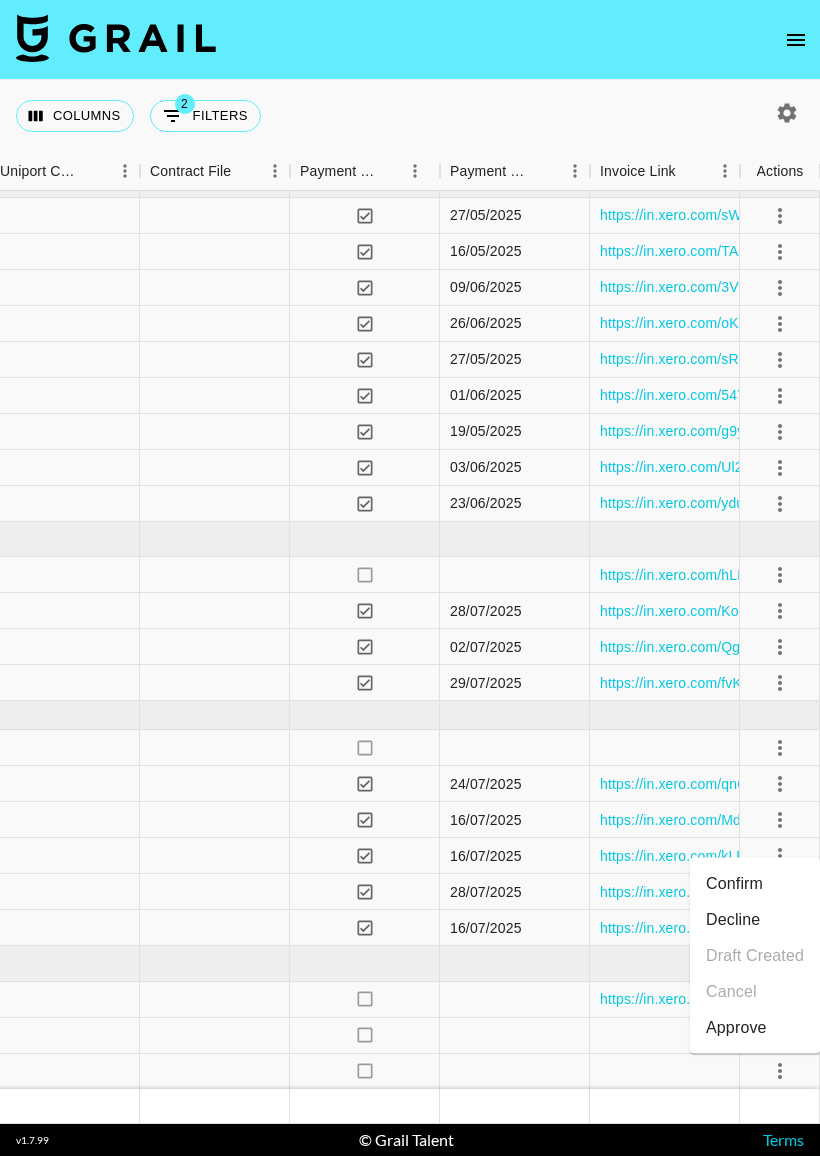 click on "Confirm" at bounding box center (755, 884) 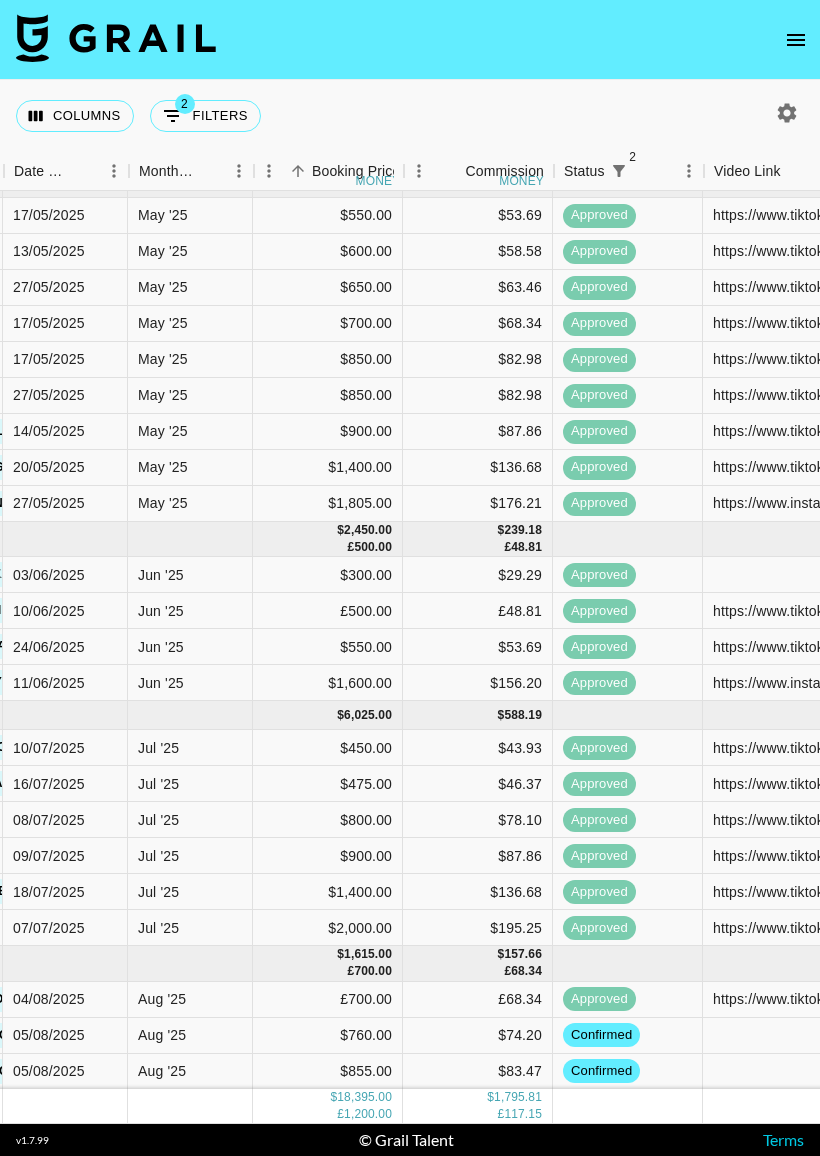 scroll, scrollTop: 22, scrollLeft: 1361, axis: both 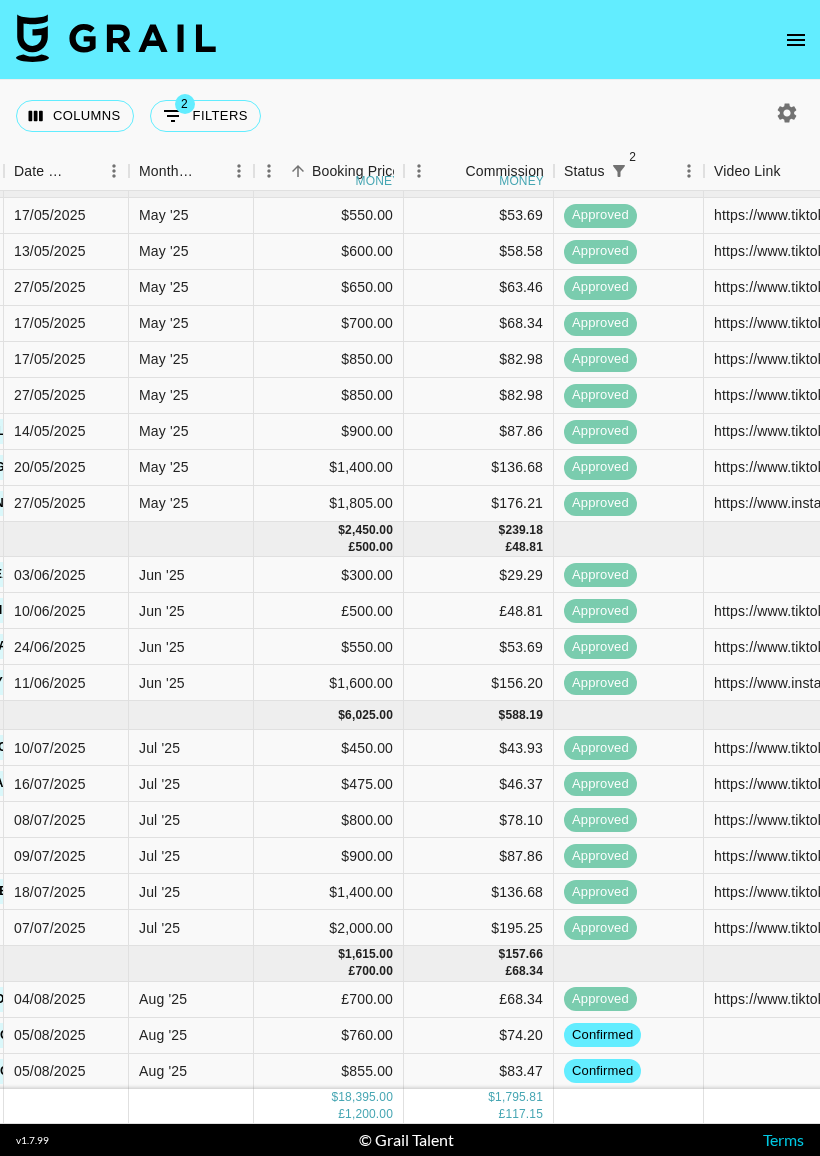 click 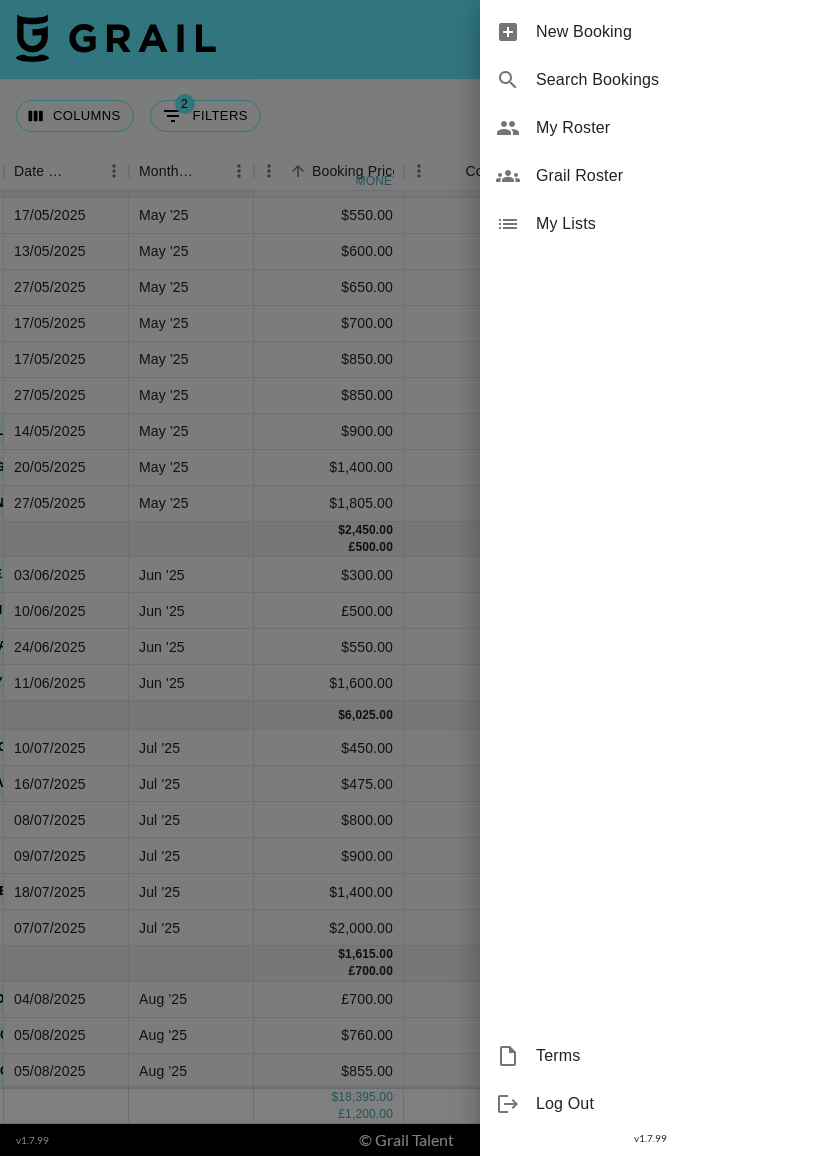 click on "My Roster" at bounding box center (650, 128) 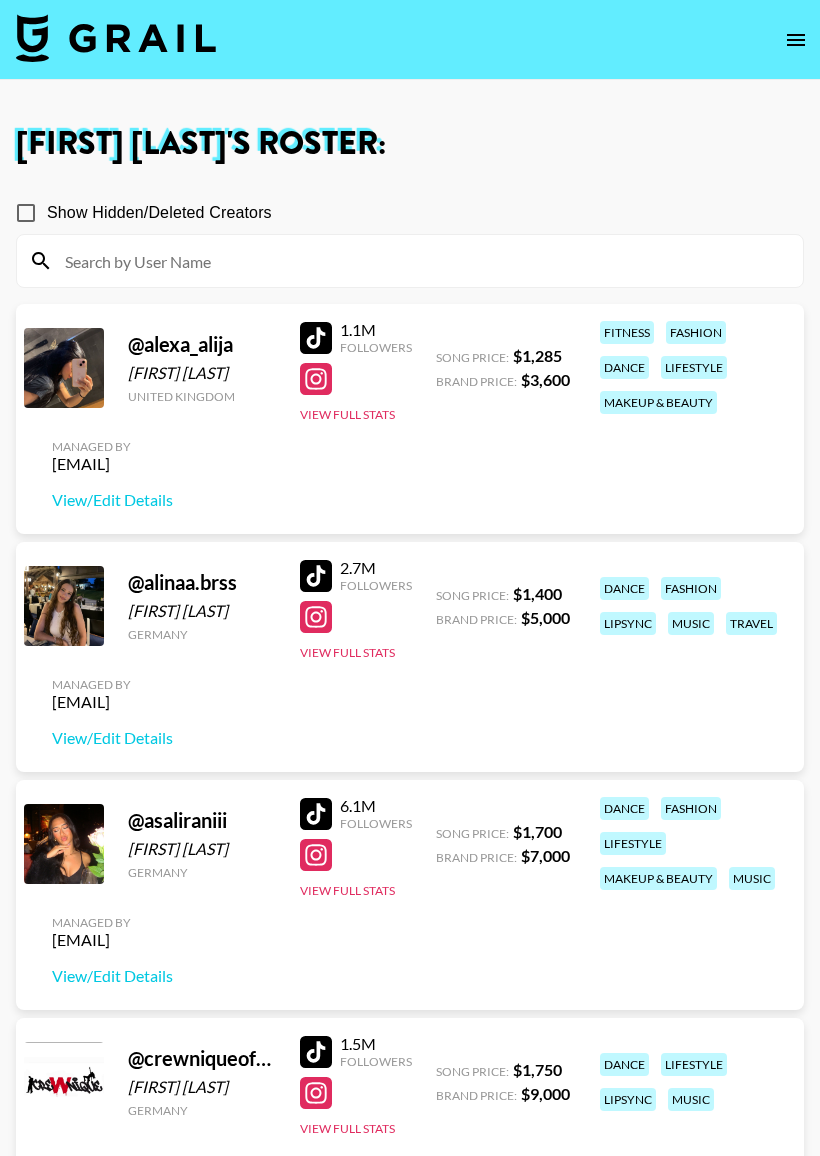 click 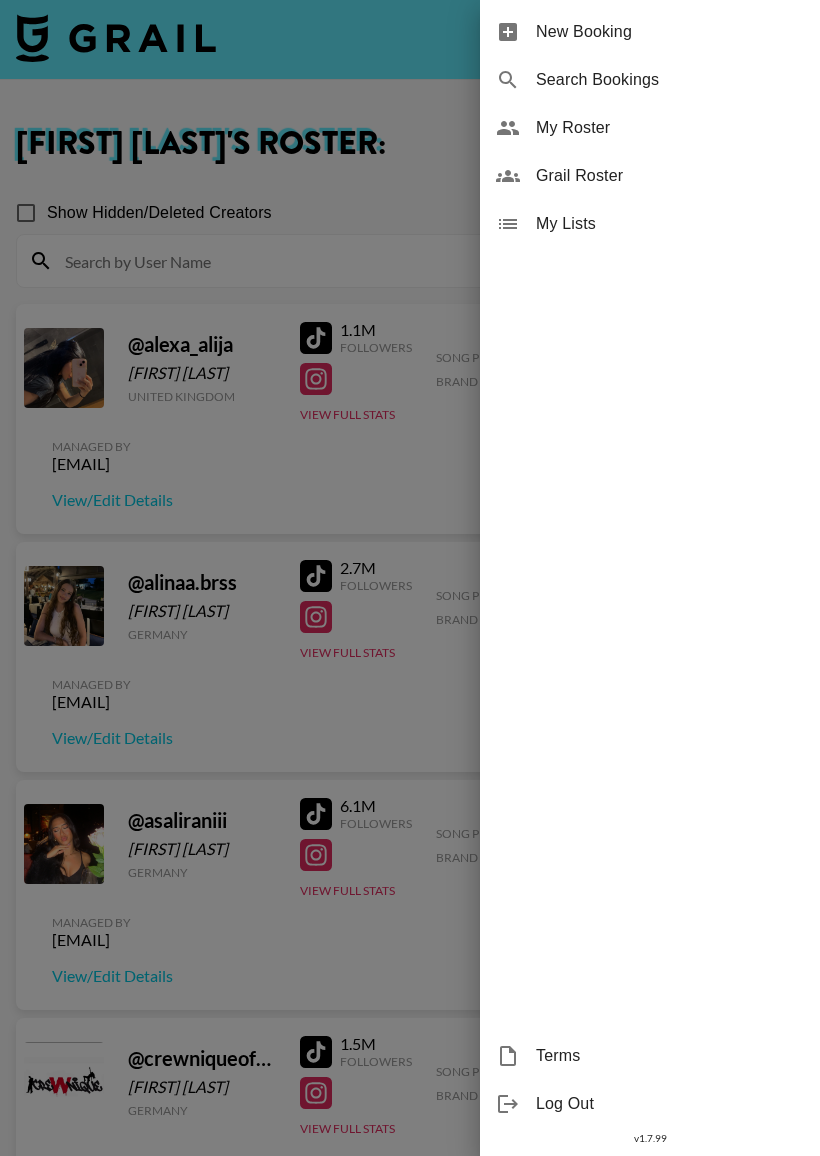 click on "My Roster" at bounding box center (670, 128) 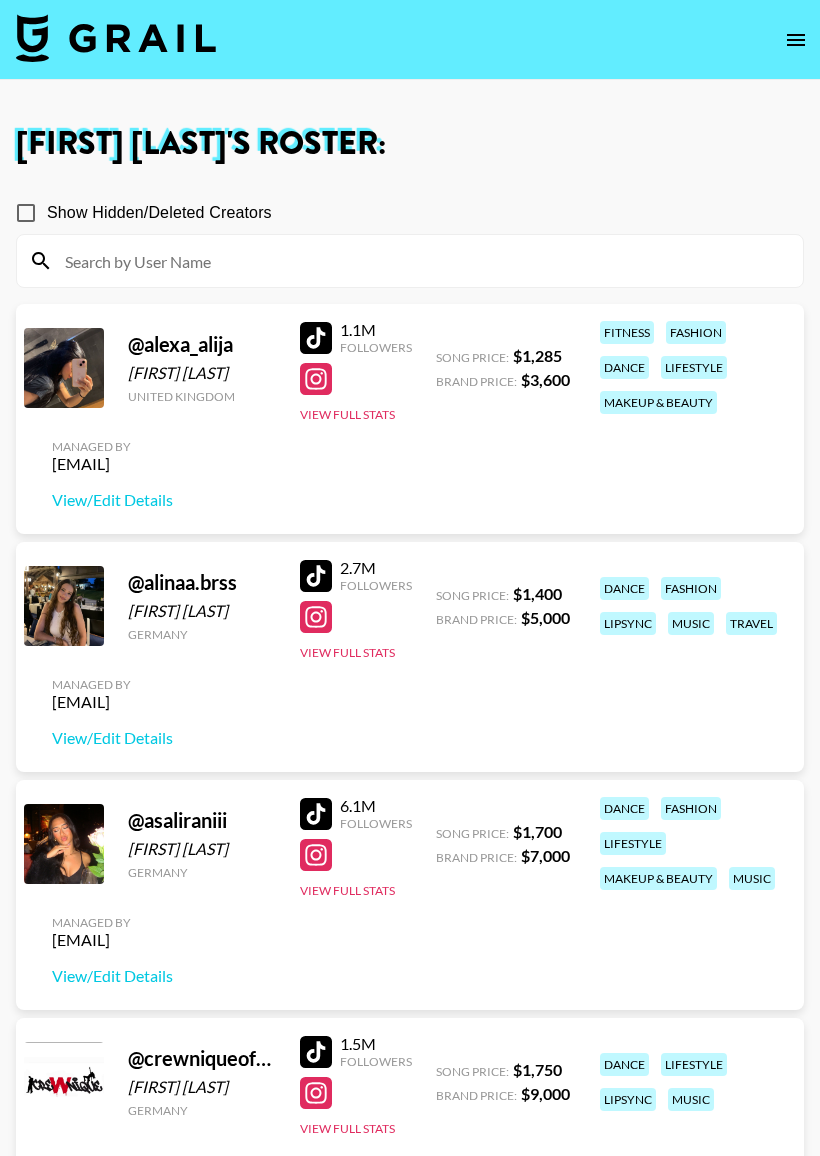 click at bounding box center (116, 38) 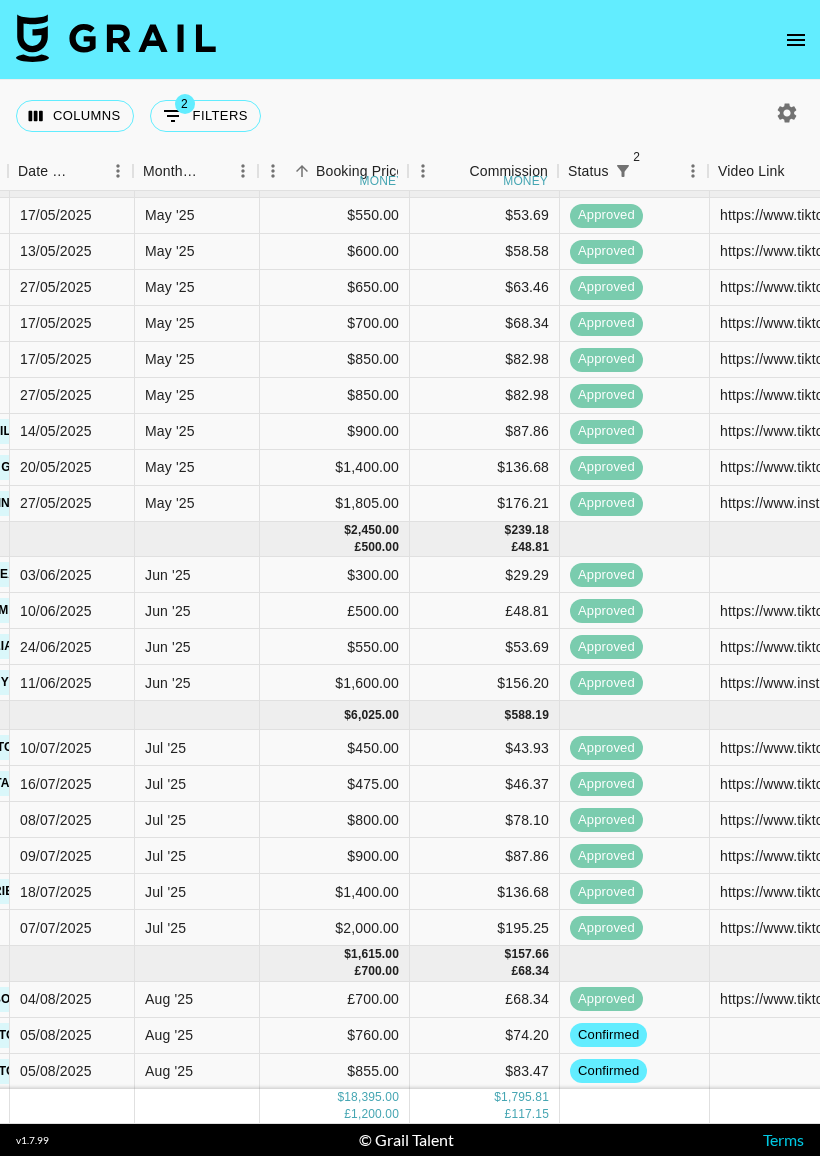 scroll, scrollTop: 22, scrollLeft: 1359, axis: both 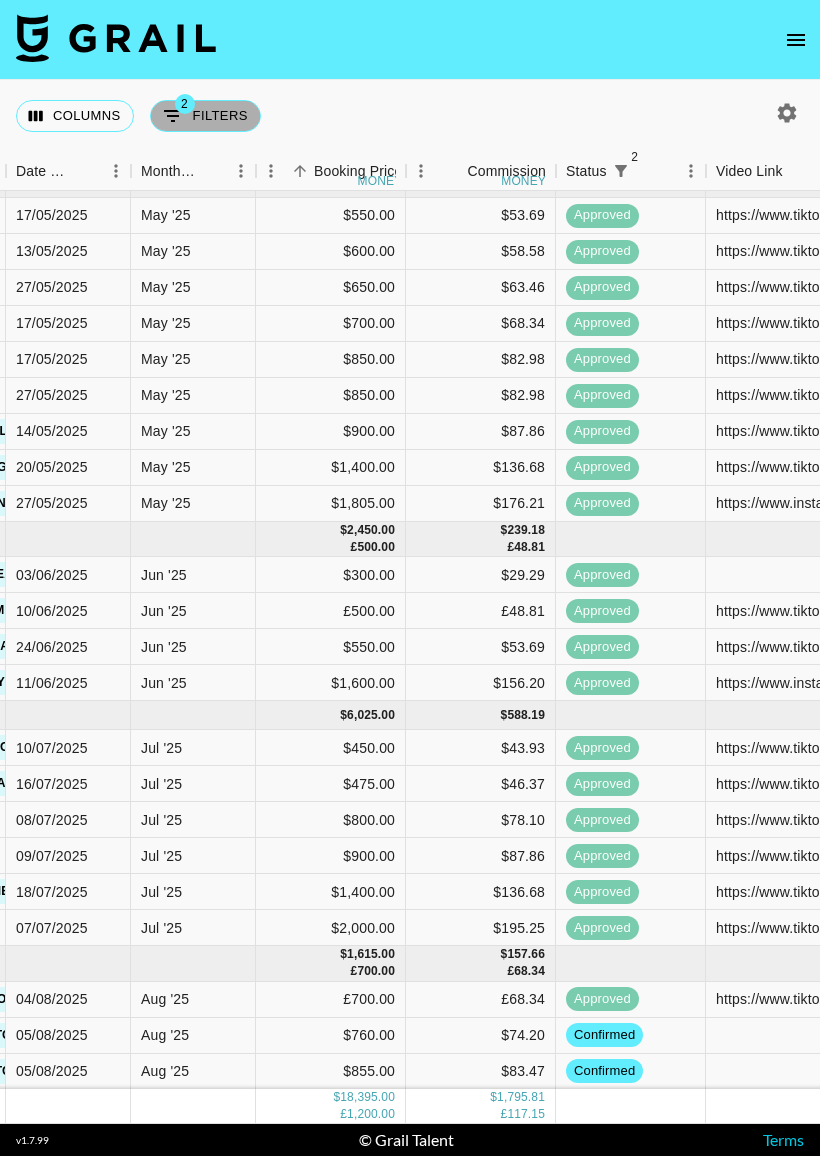 click on "2 Filters" at bounding box center (205, 116) 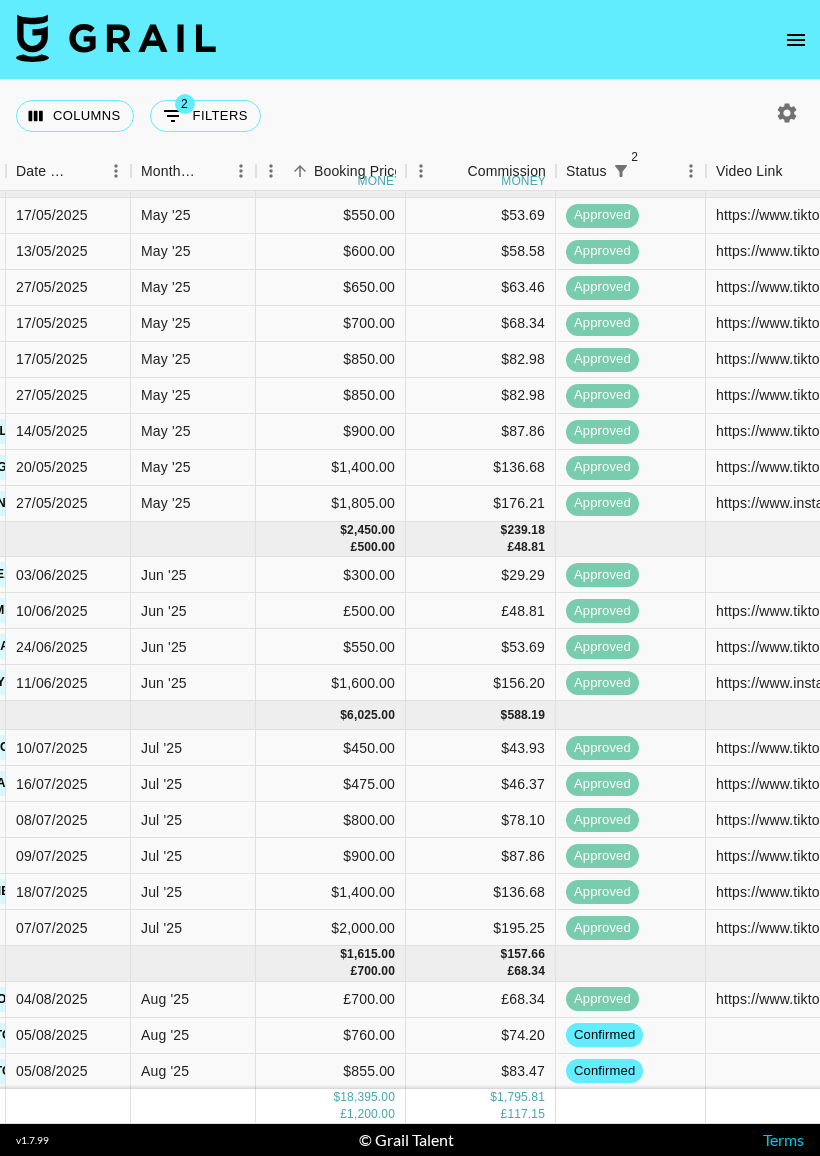 click 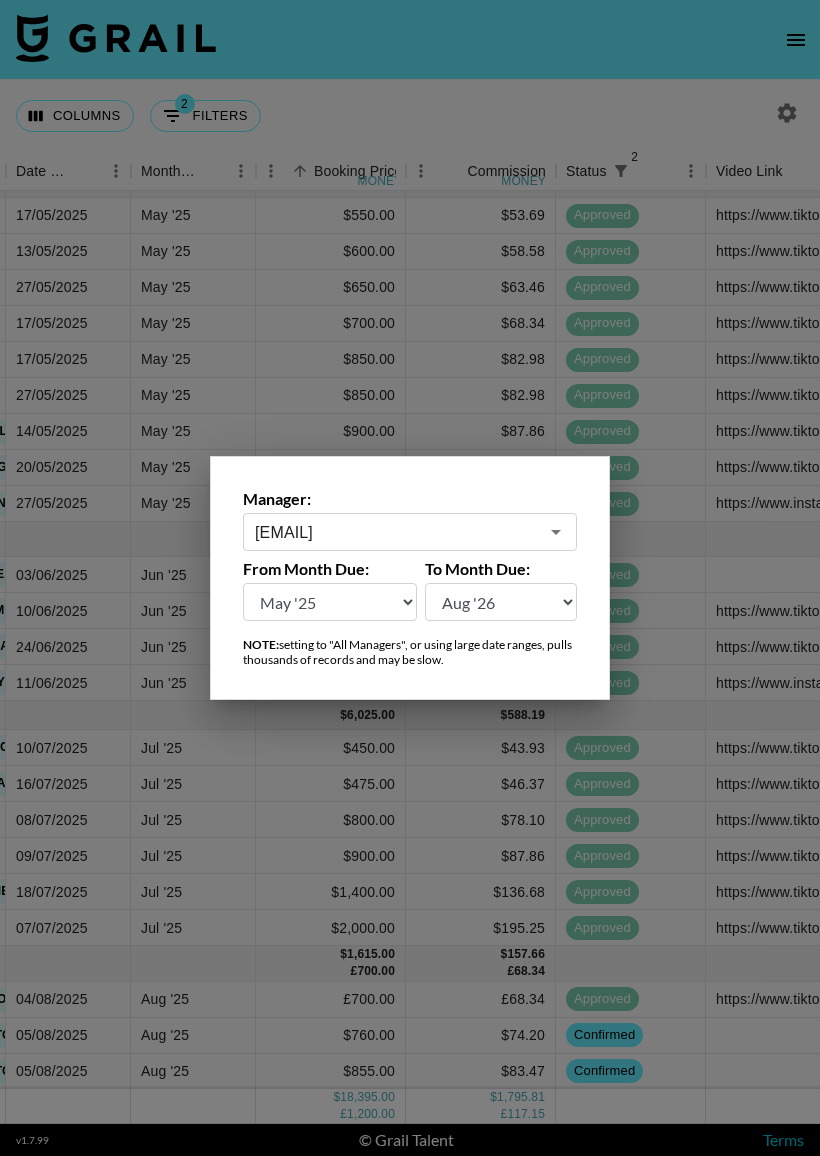 click on "[EMAIL]" at bounding box center (396, 532) 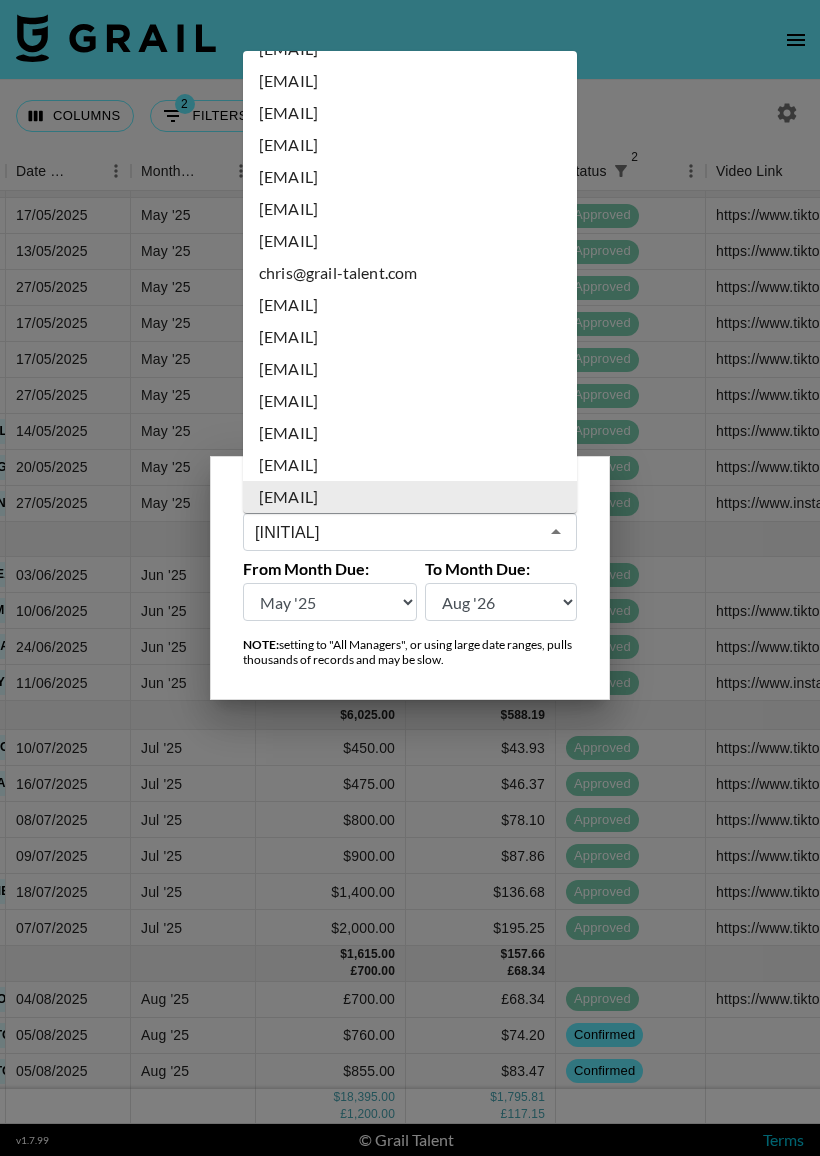 scroll, scrollTop: 0, scrollLeft: 0, axis: both 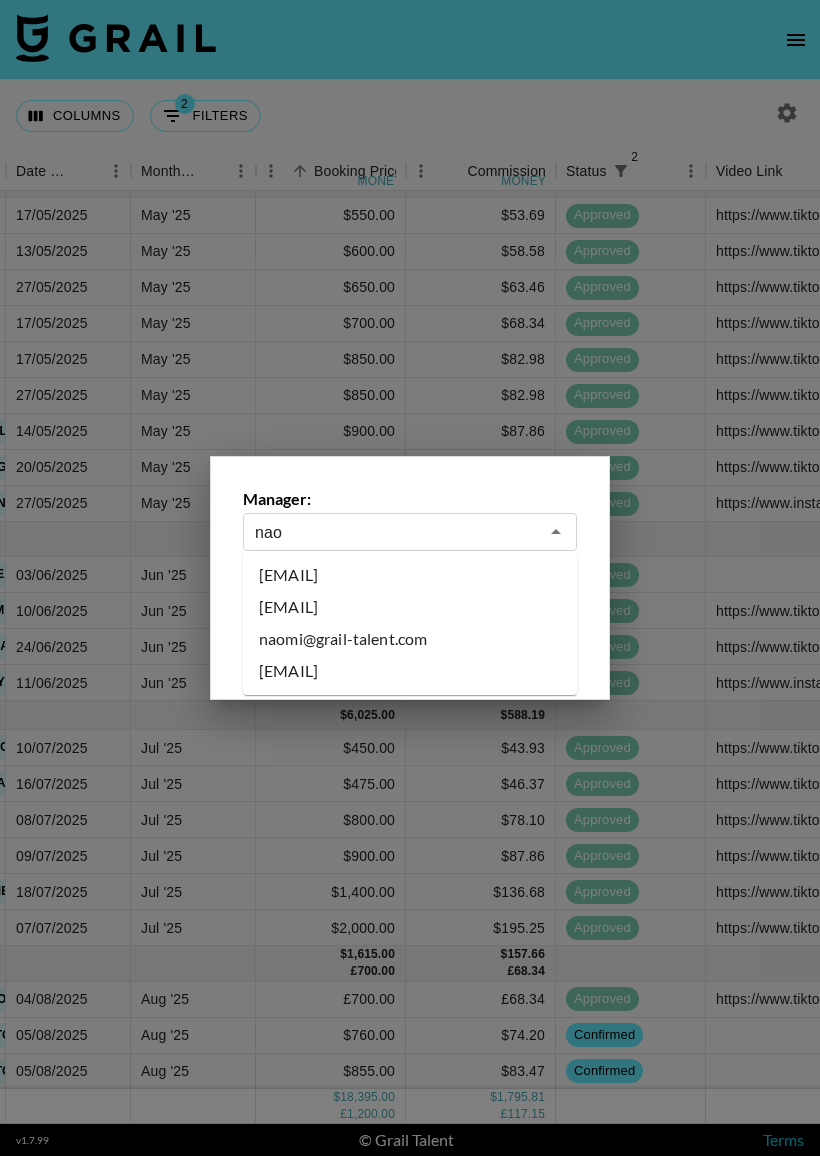 click on "naomi@grail-talent.com" at bounding box center [410, 639] 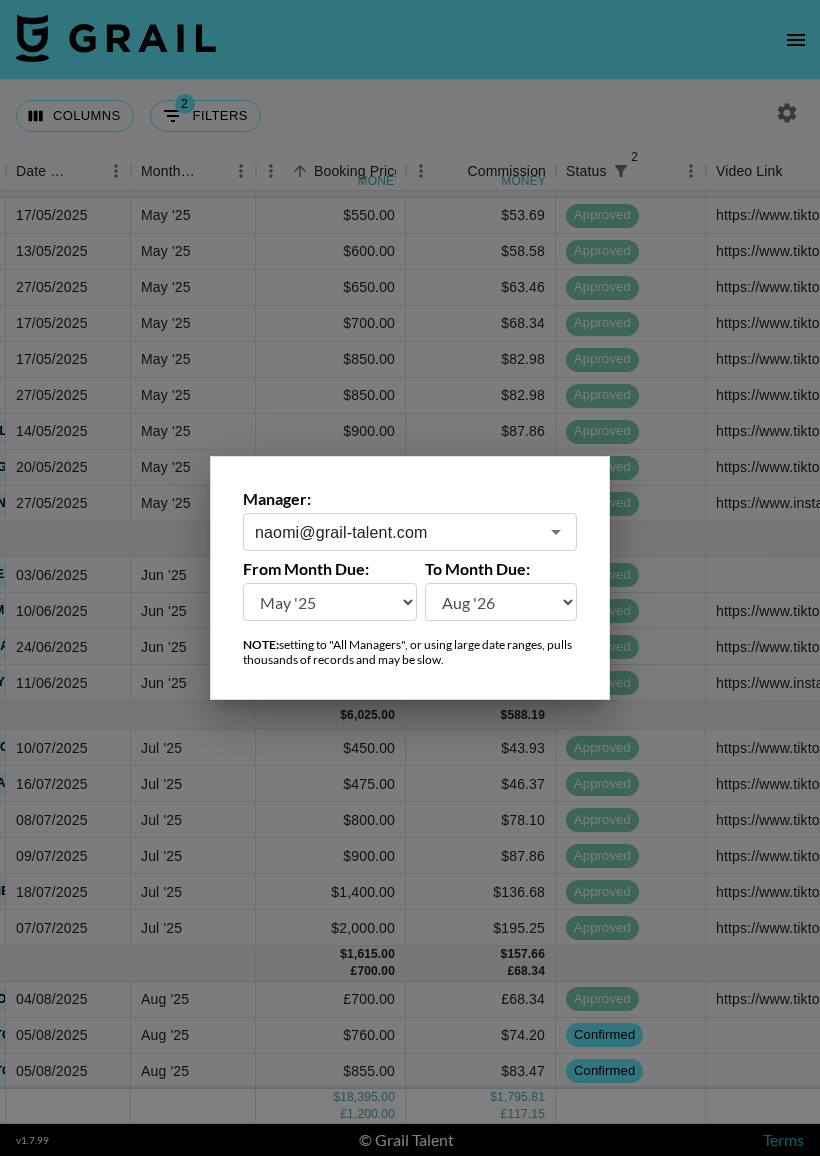 scroll, scrollTop: 0, scrollLeft: 1359, axis: horizontal 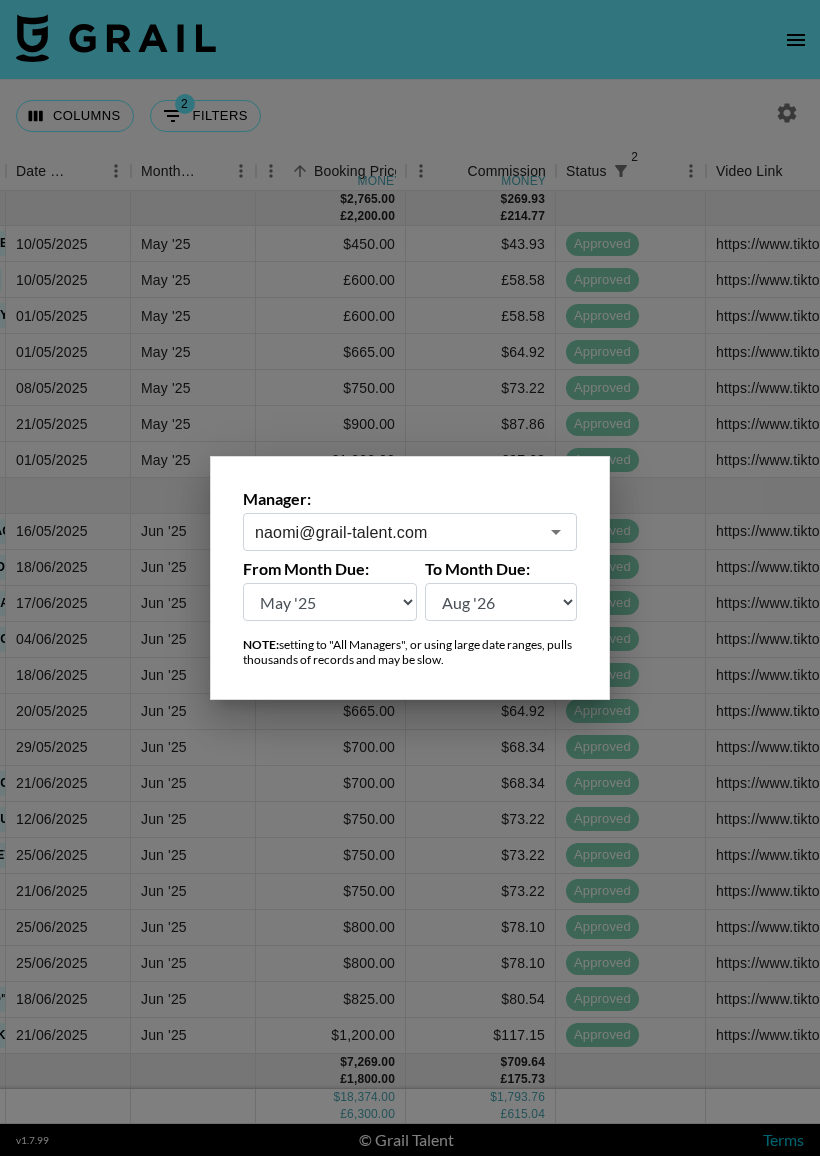 click at bounding box center (410, 578) 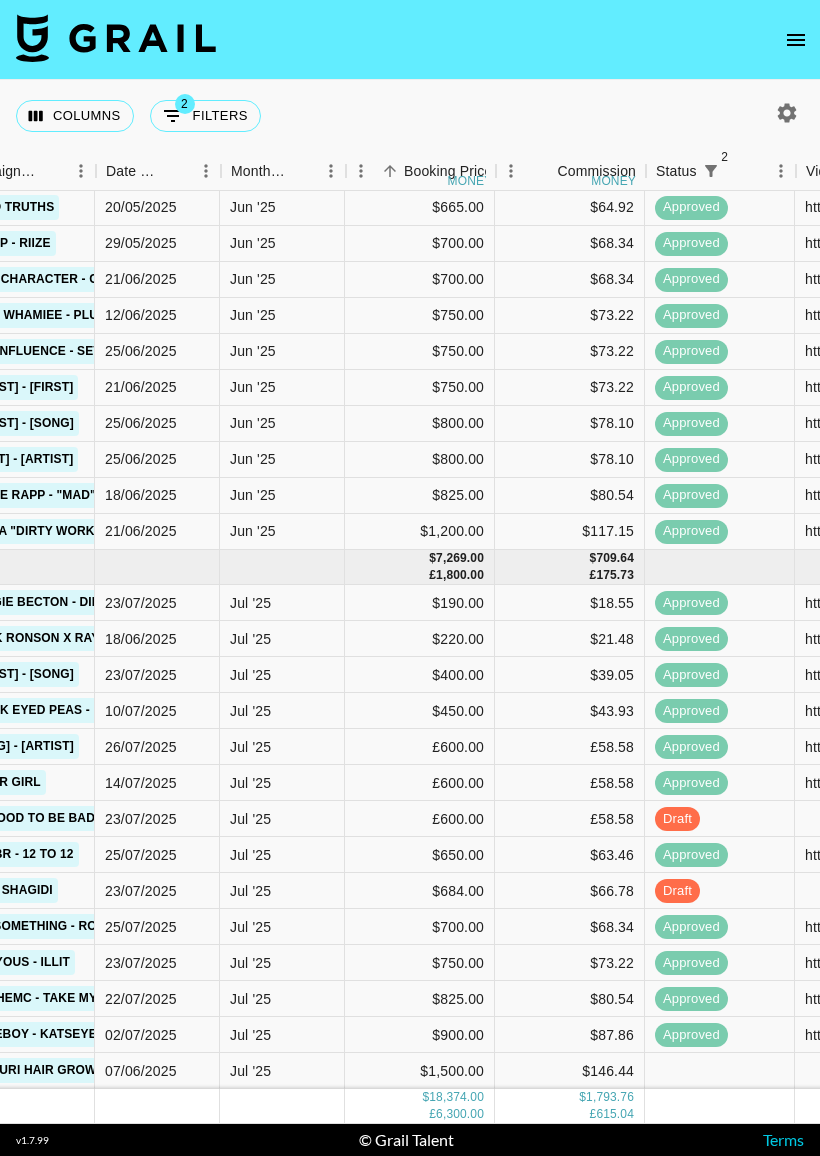 scroll, scrollTop: 503, scrollLeft: 1269, axis: both 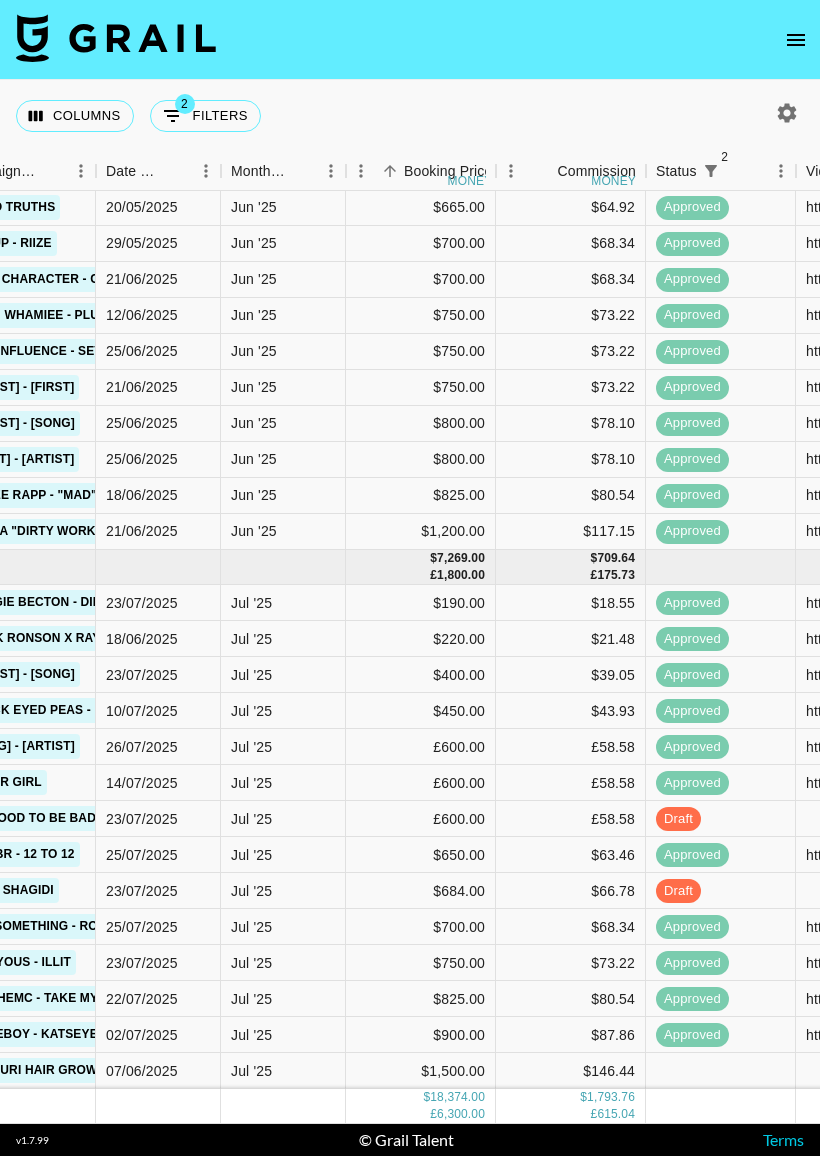 click at bounding box center (783, 113) 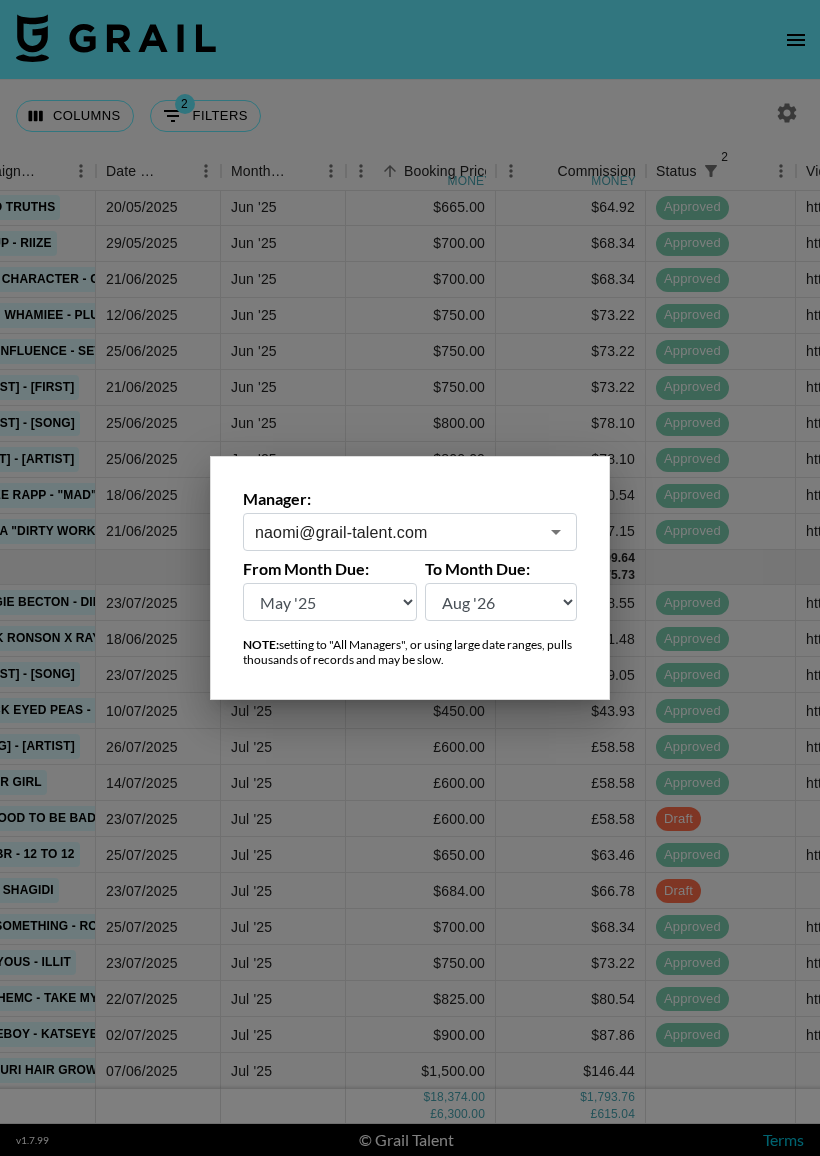 click 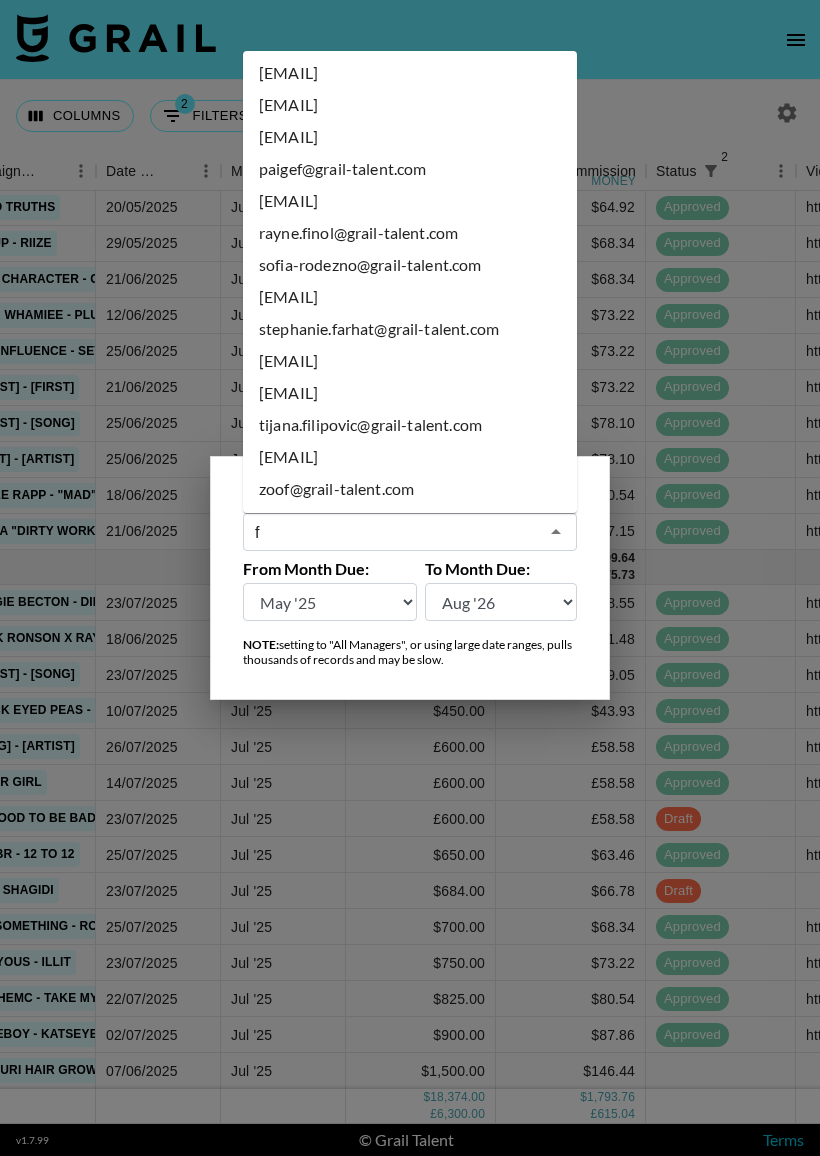 scroll, scrollTop: 0, scrollLeft: 0, axis: both 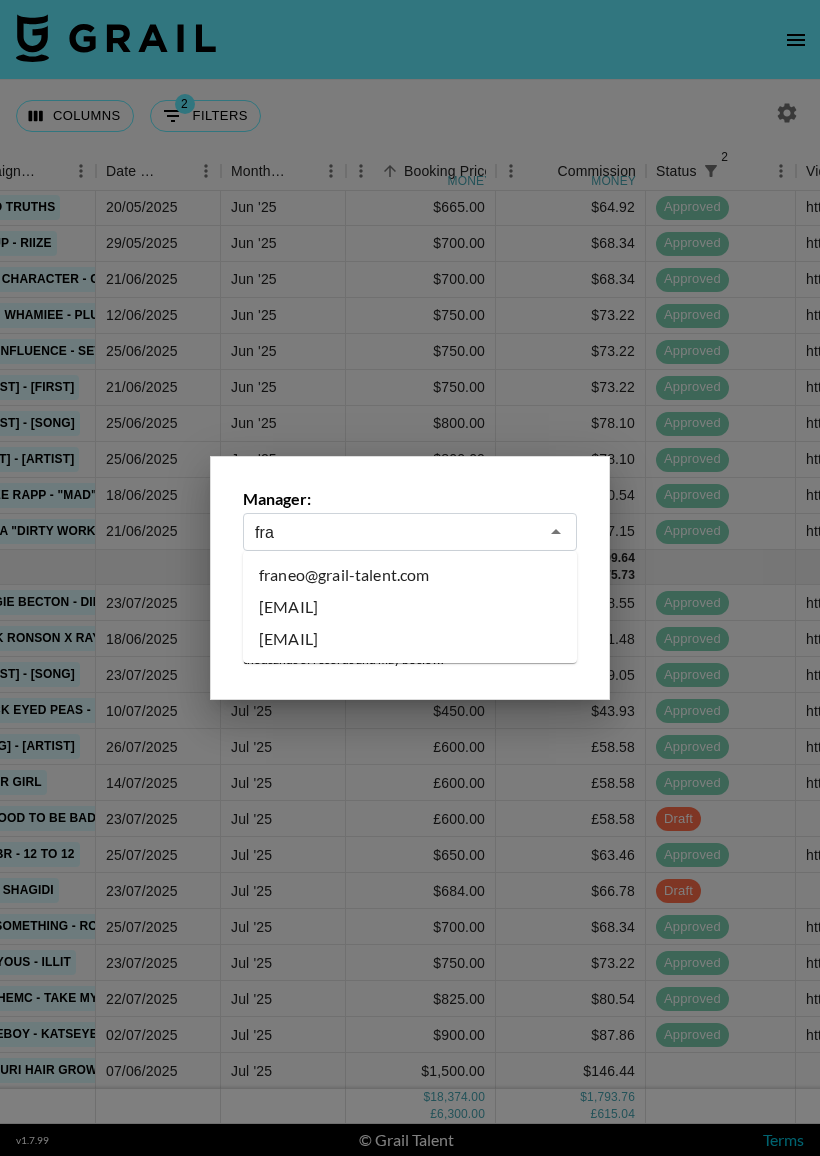 click on "franeo@grail-talent.com" at bounding box center (410, 575) 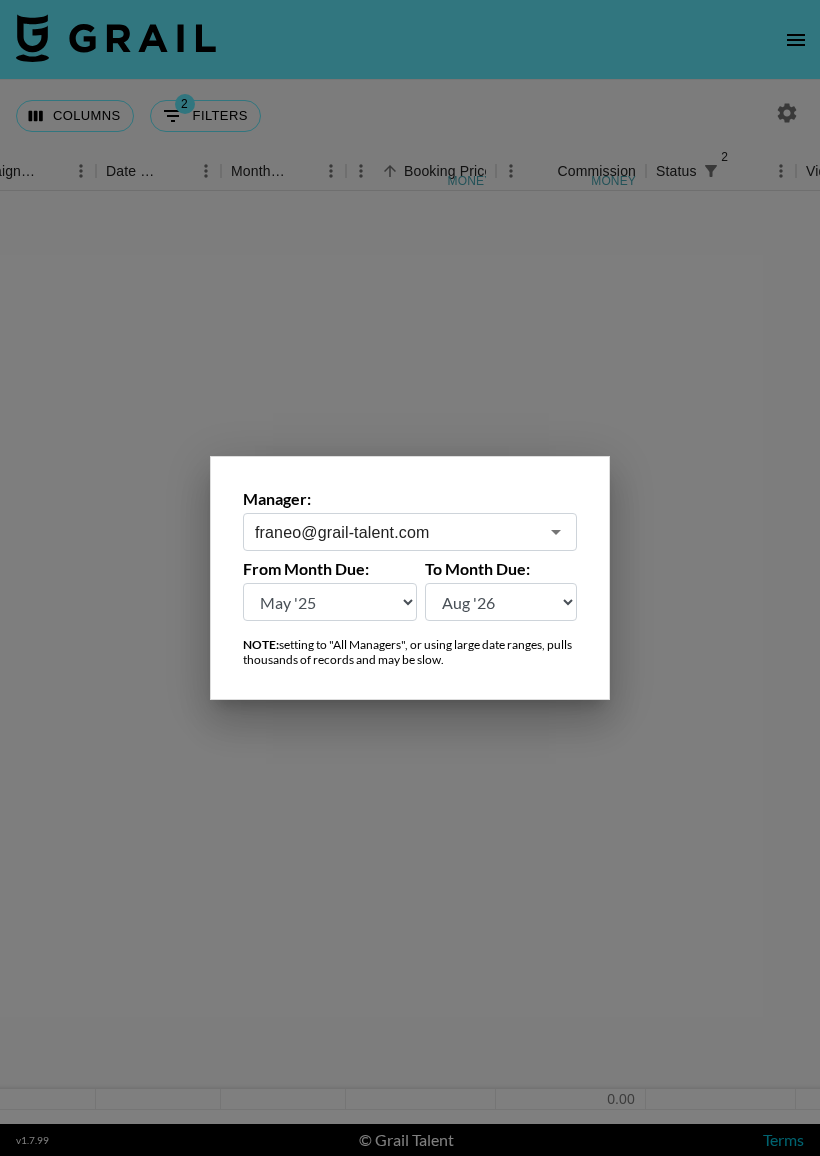 scroll, scrollTop: 0, scrollLeft: 1269, axis: horizontal 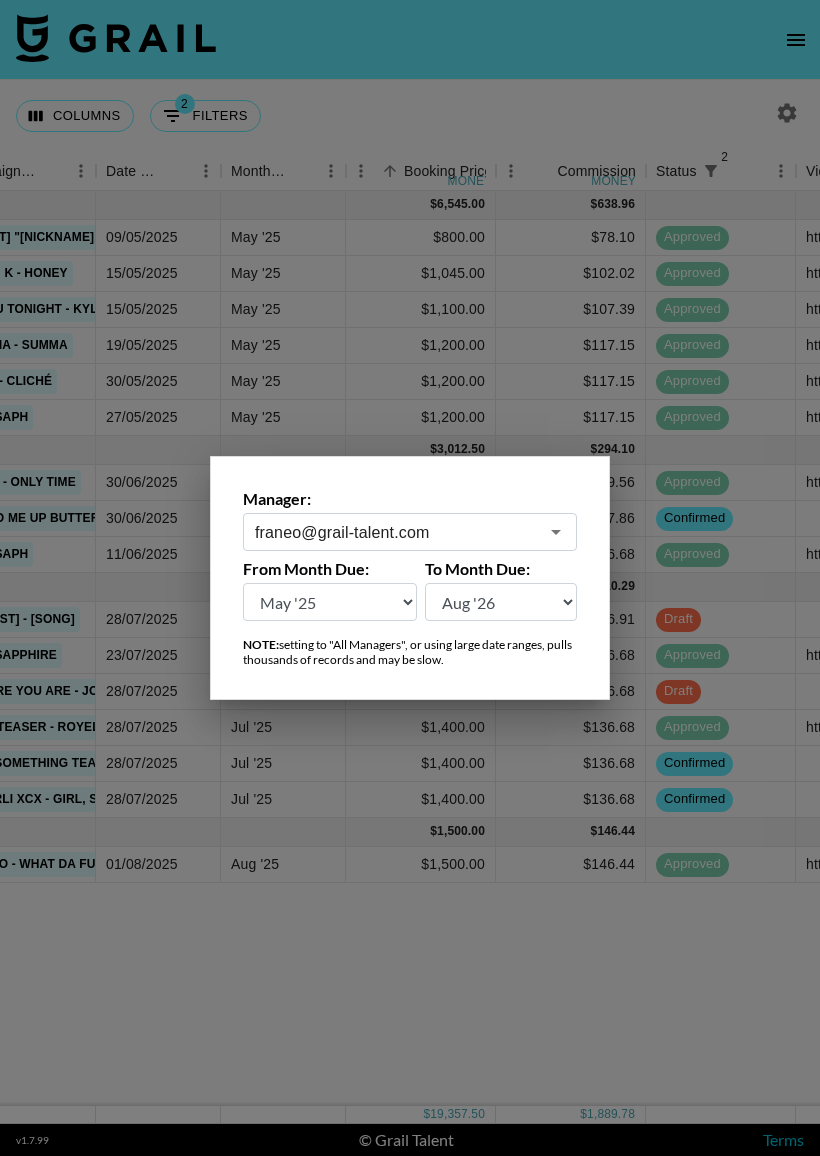 click at bounding box center [410, 578] 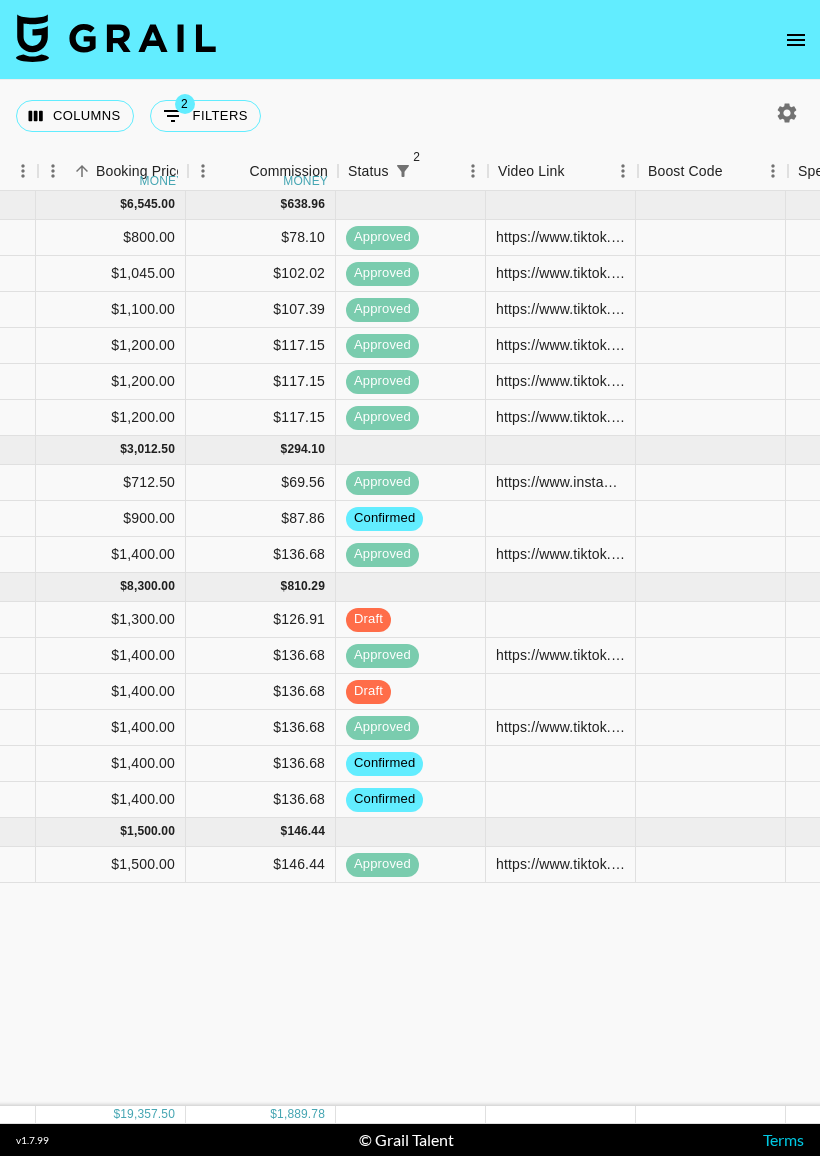 scroll, scrollTop: 0, scrollLeft: 1580, axis: horizontal 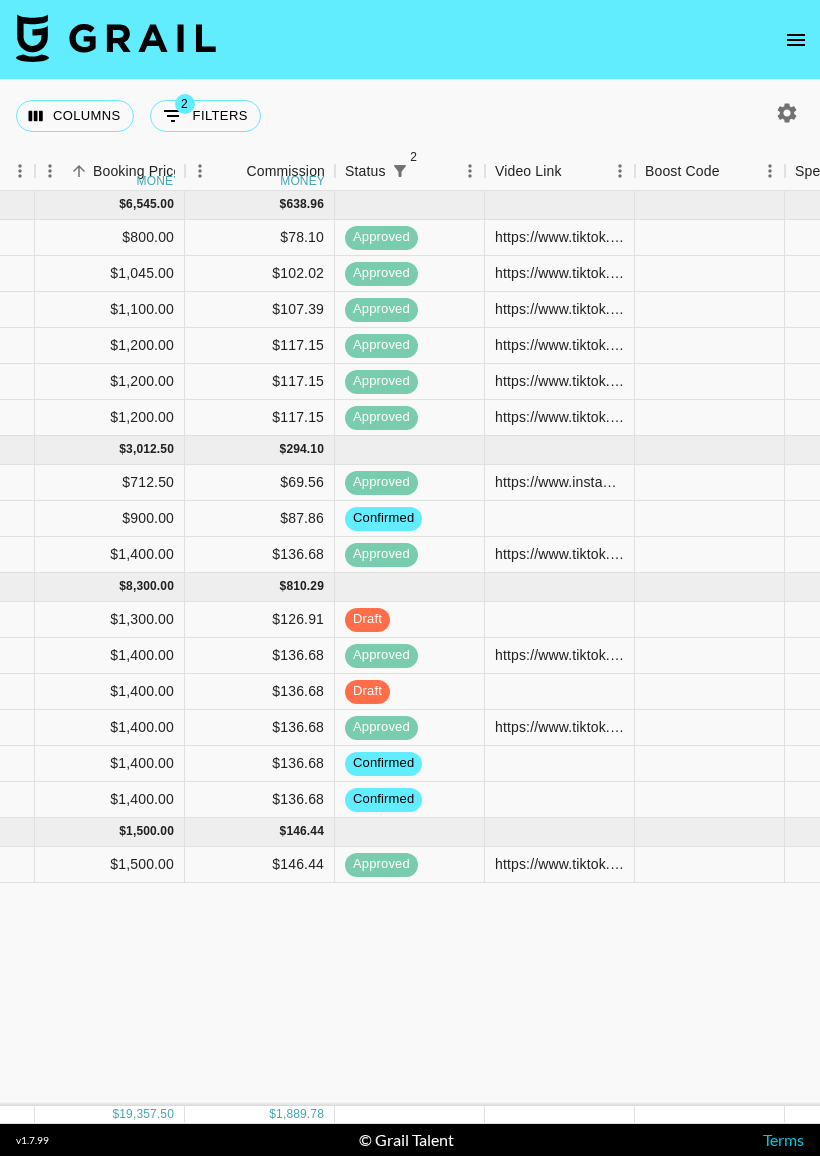 click on "2 Filters" at bounding box center [205, 116] 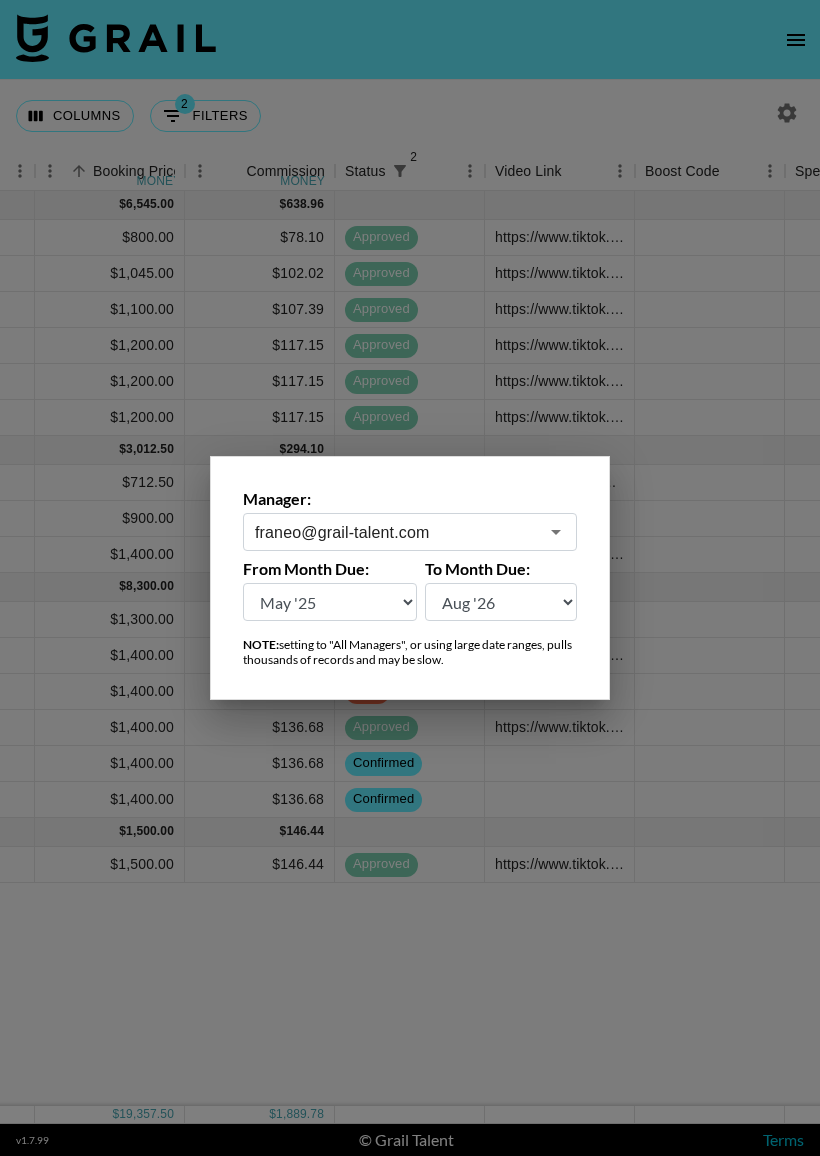 click on "franeo@grail-talent.com" at bounding box center [396, 532] 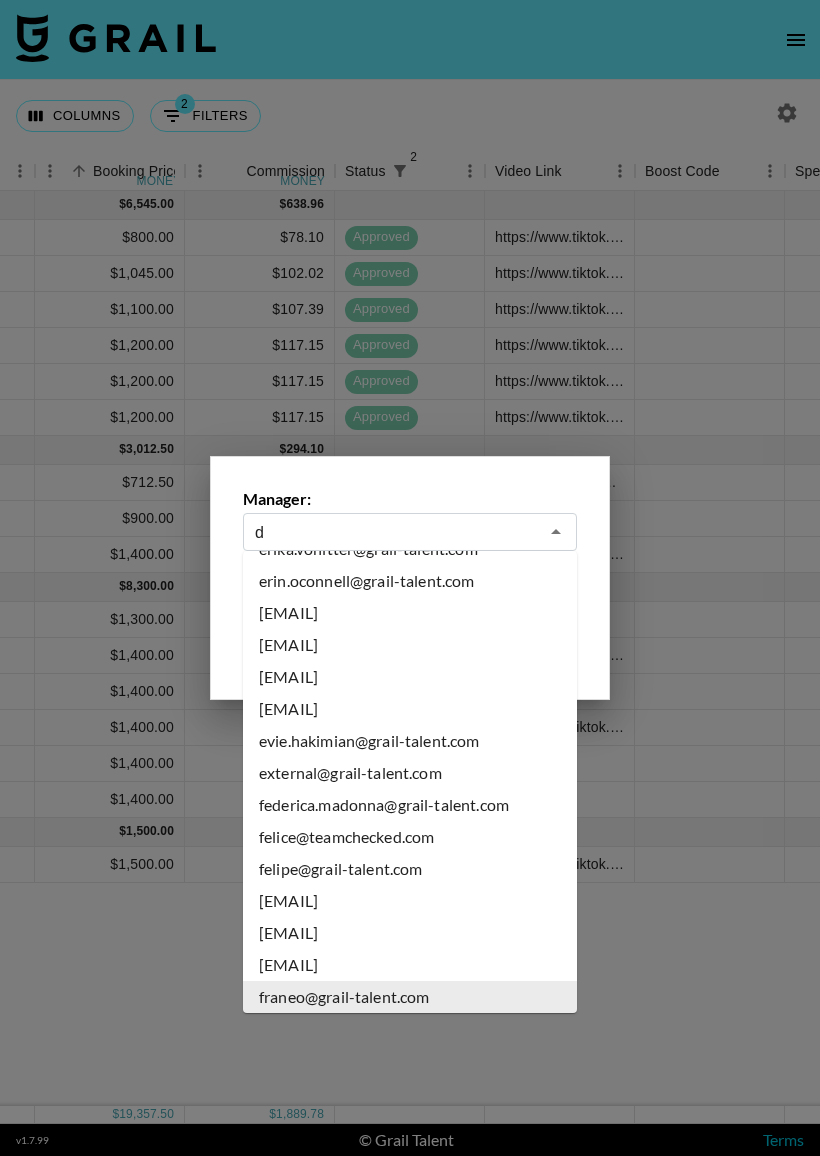 scroll, scrollTop: 0, scrollLeft: 0, axis: both 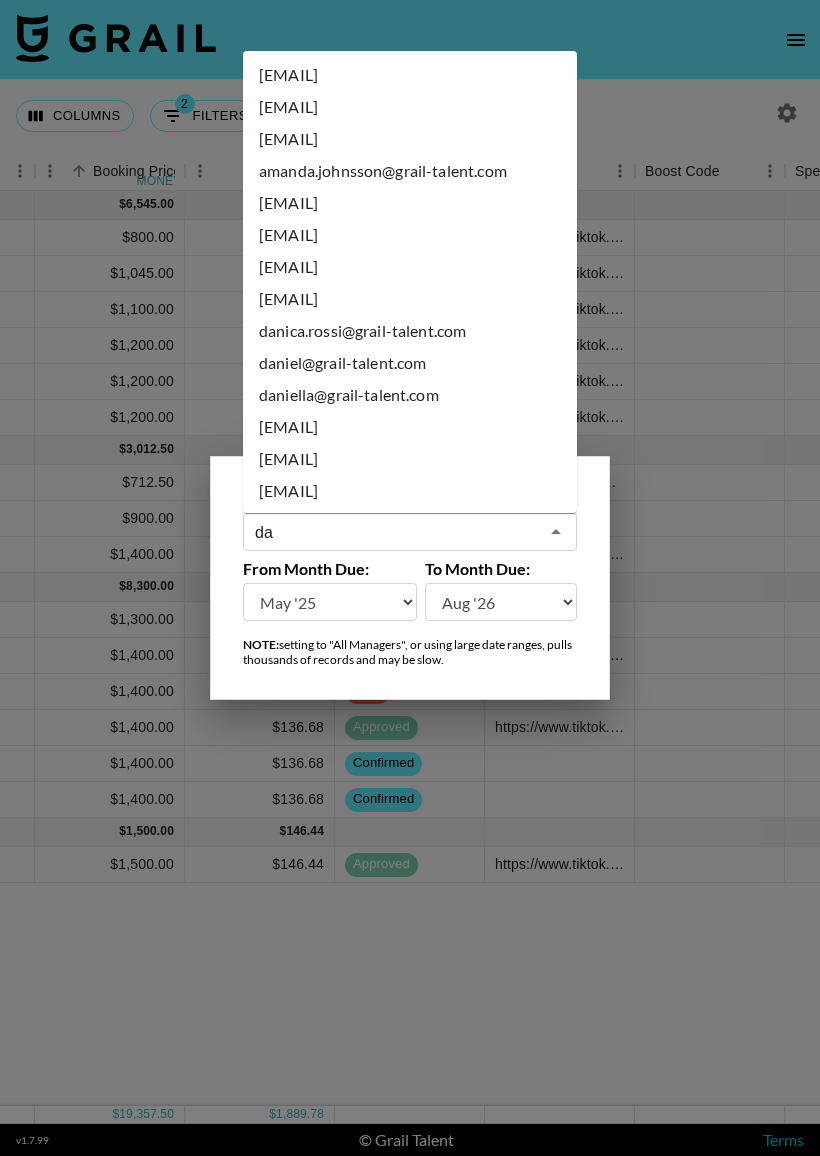 click on "[EMAIL]" at bounding box center [410, 235] 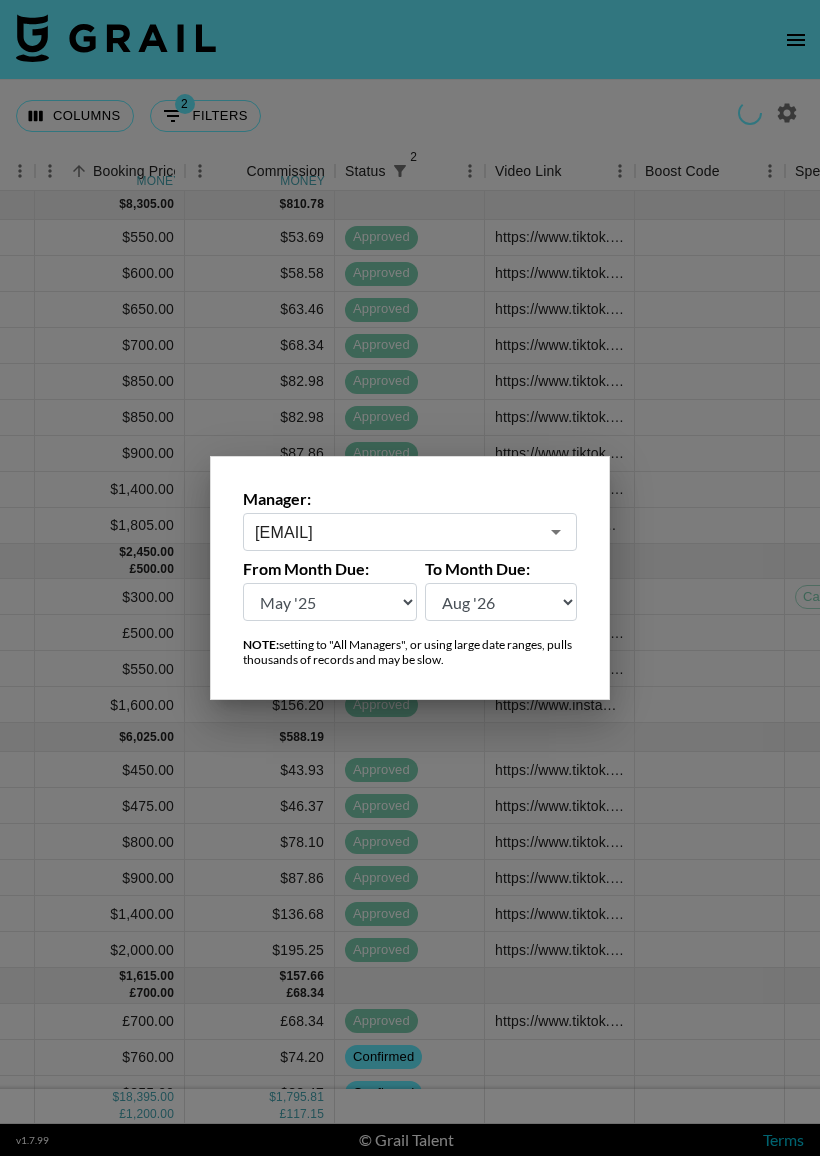 click at bounding box center [410, 578] 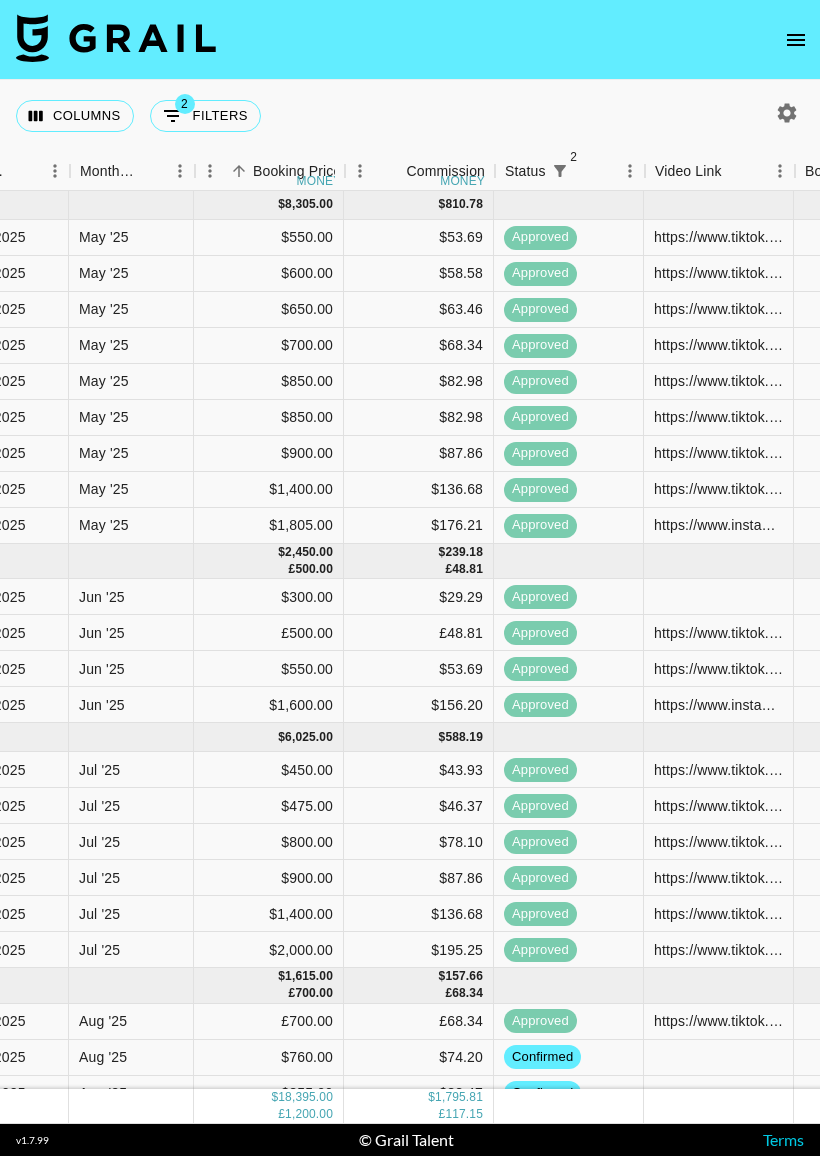 scroll, scrollTop: 0, scrollLeft: 1421, axis: horizontal 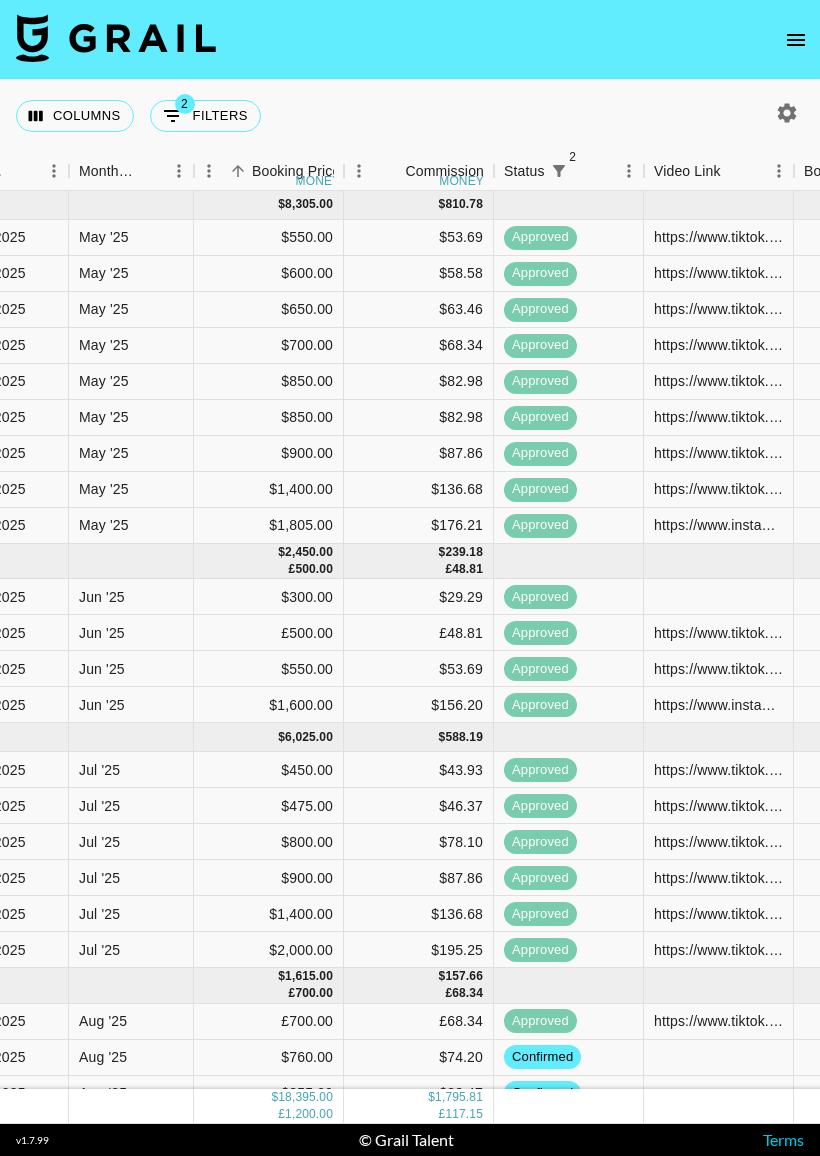 click at bounding box center [410, 40] 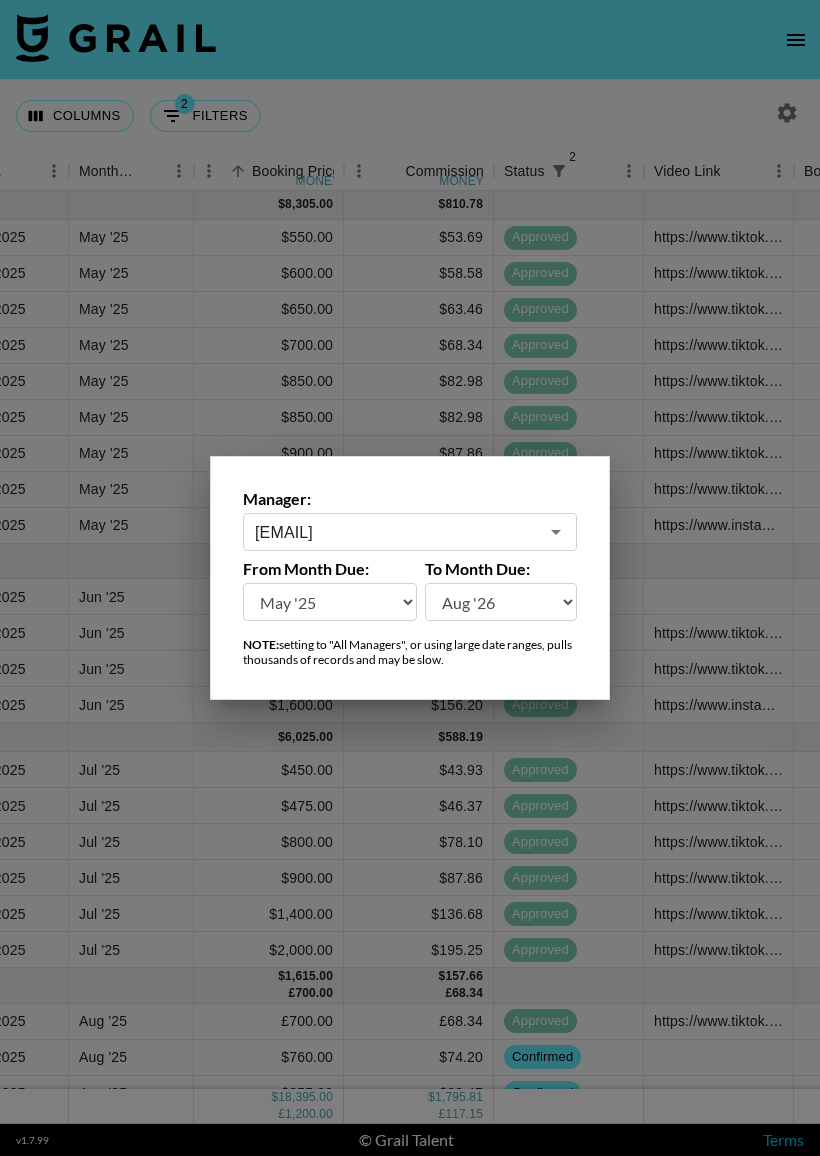 click 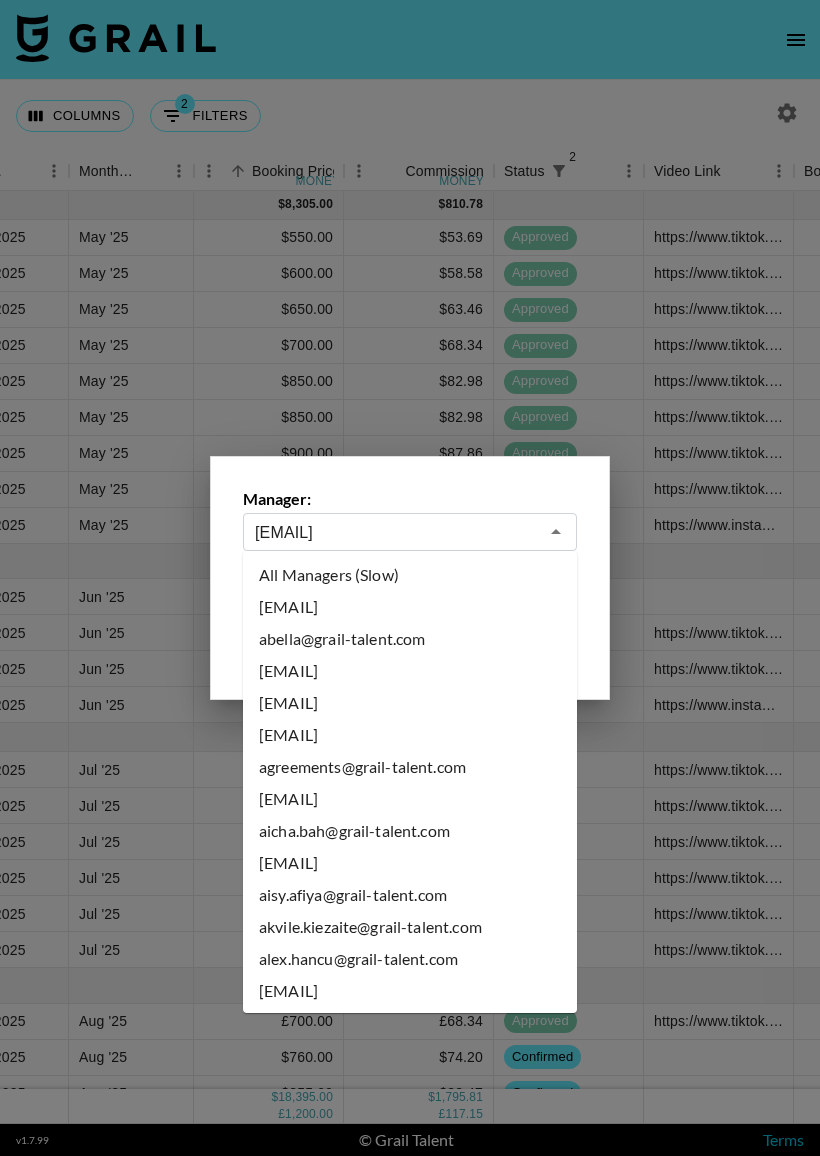scroll, scrollTop: 2106, scrollLeft: 0, axis: vertical 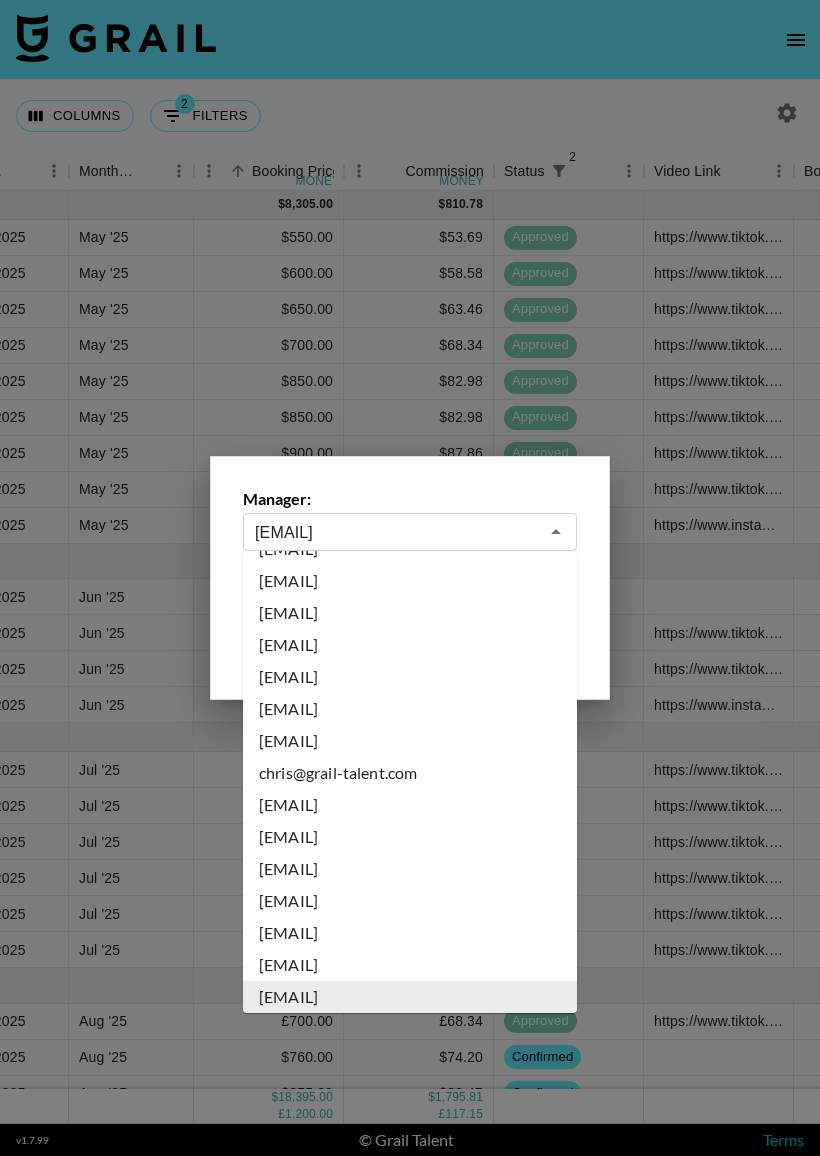 click on "Manager: [EMAIL] From Month Due: Aug '26 Jul '26 Jun '26 May '26 Apr '26 Mar '26 Feb '26 Jan '26 Dec '25 Nov '25 Oct '25 Sep '25 Aug '25 Jul '25 Jun '25 May '25 Apr '25 Mar '25 Feb '25 Jan '25 Dec '24 Nov '24 Oct '24 Sep '24 Aug '24 To Month Due: Aug '26 Jul '26 Jun '26 May '26 Apr '26 Mar '26 Feb '26 Jan '26 Dec '25 Nov '25 Oct '25 Sep '25 Aug '25 Jul '25 Jun '25 May '25 Apr '25 Mar '25 Feb '25 Jan '25 Dec '24 Nov '24 Oct '24 Sep '24 Aug '24 NOTE: setting to "All Managers", or using large date ranges, pulls thousands of records and may be slow." at bounding box center [410, 578] 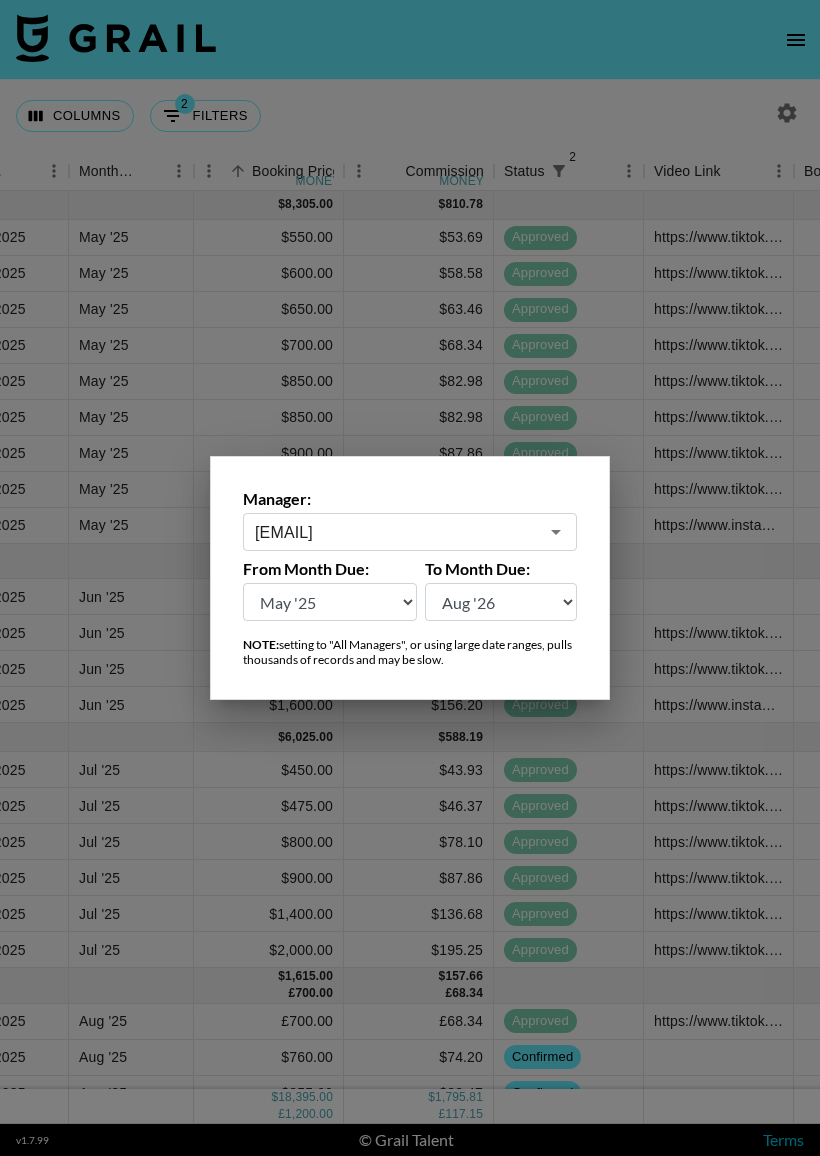 click 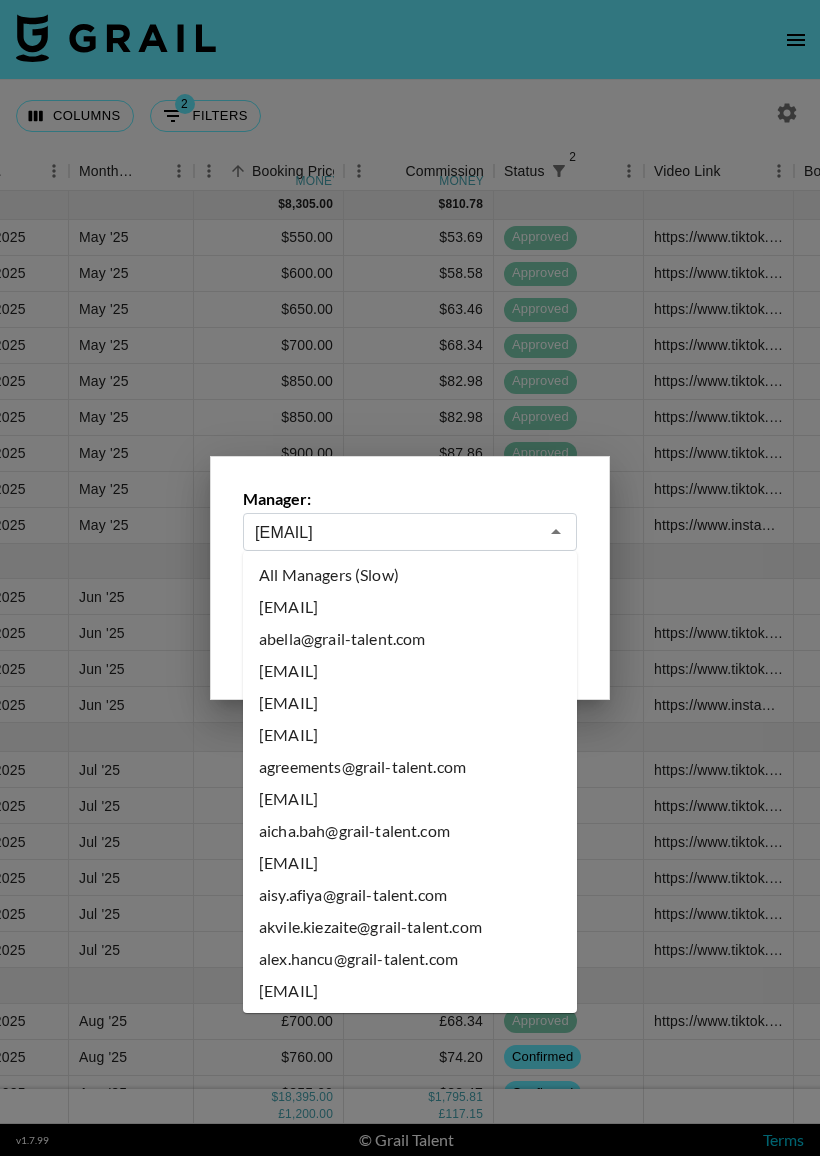 scroll, scrollTop: 2106, scrollLeft: 0, axis: vertical 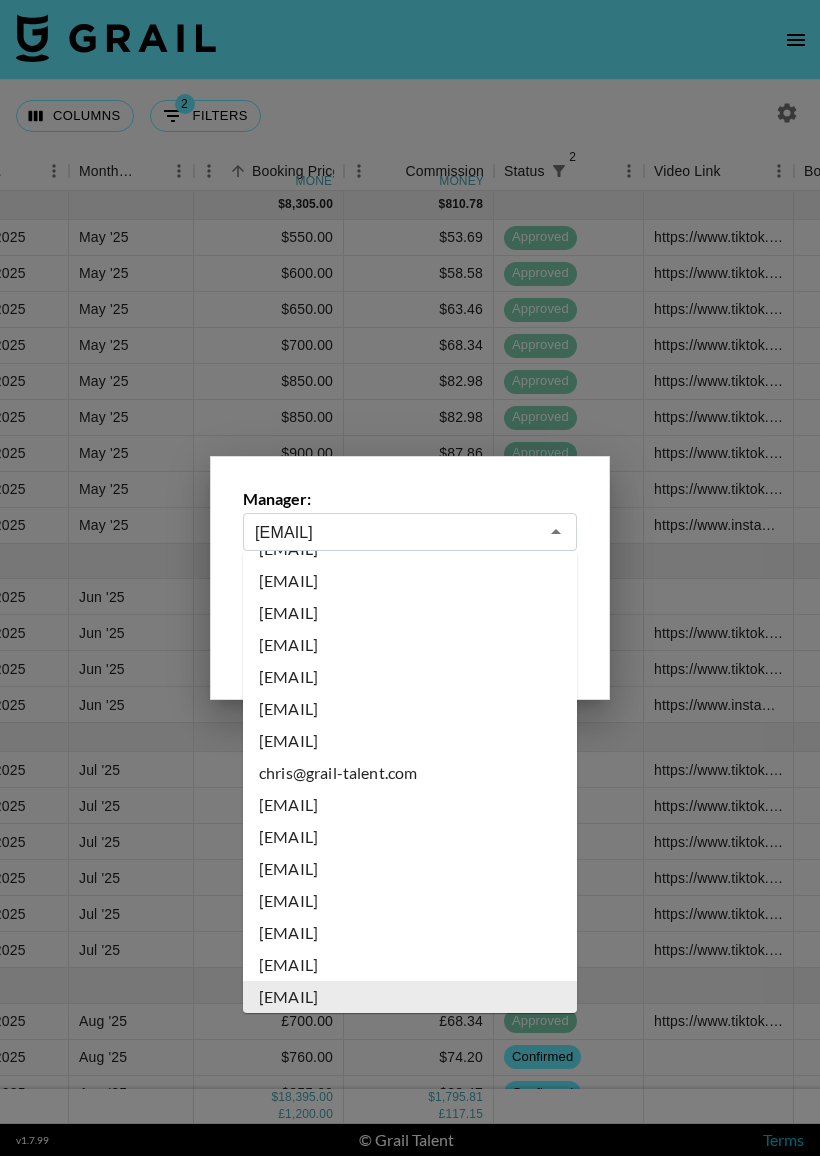 click on "Manager:" at bounding box center [410, 499] 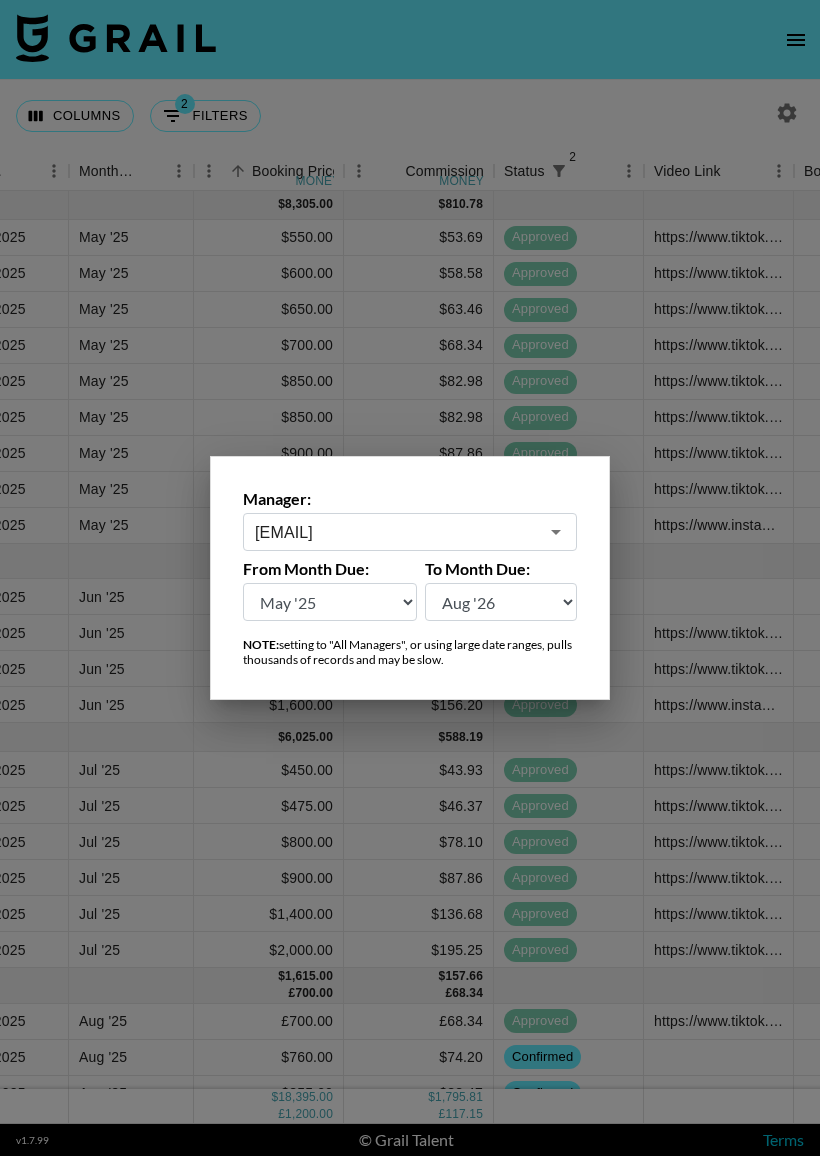 click 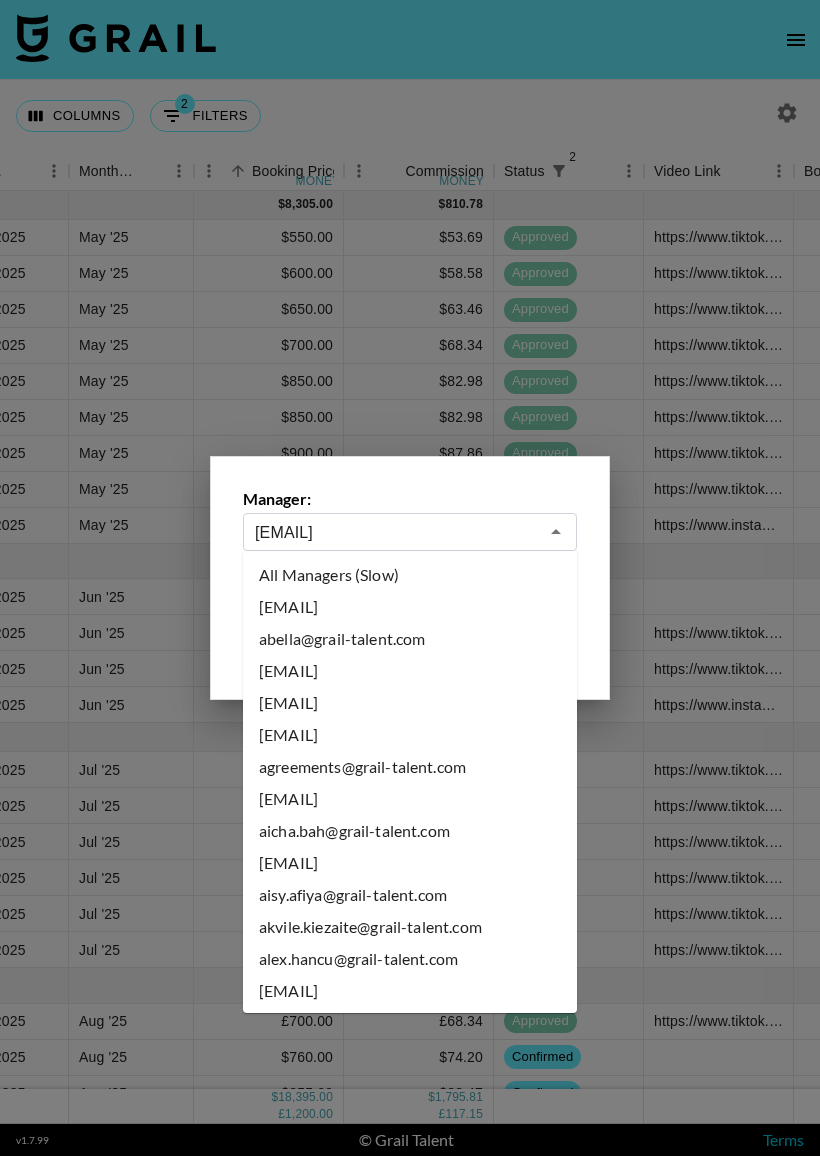 scroll, scrollTop: 2106, scrollLeft: 0, axis: vertical 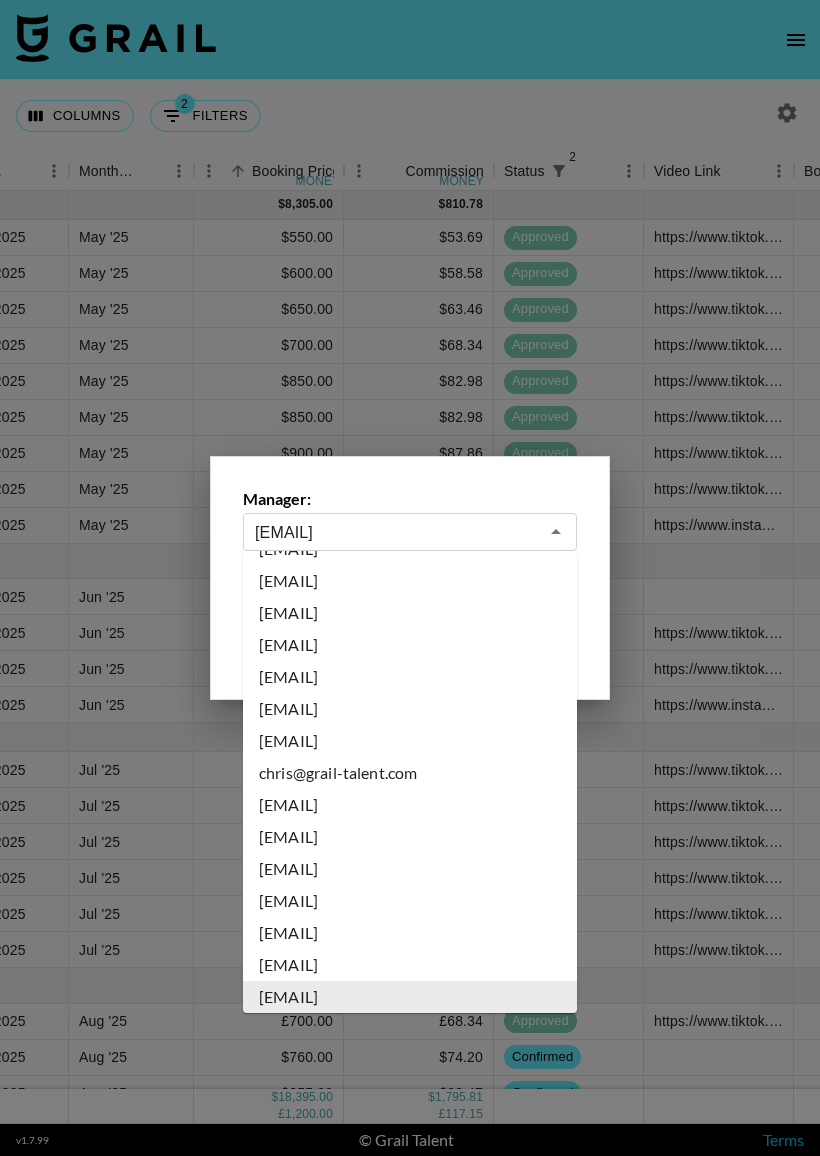 click at bounding box center (410, 578) 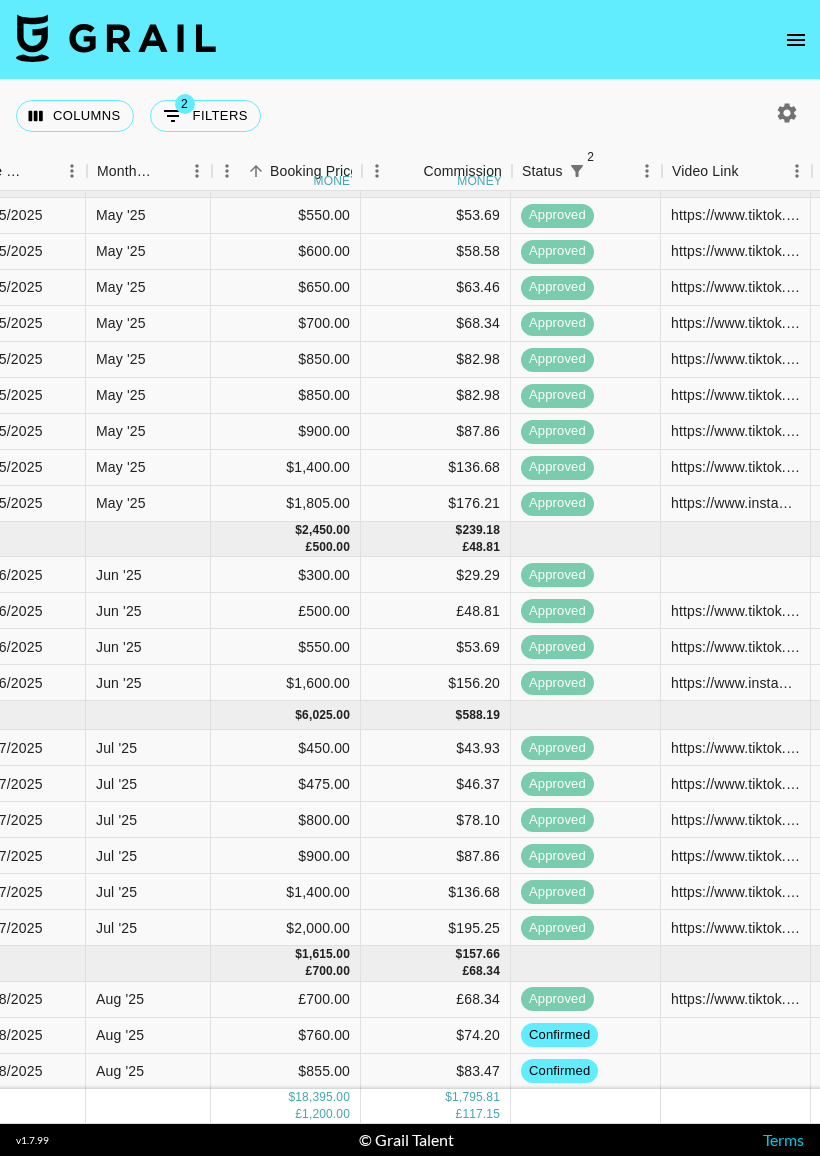 scroll, scrollTop: 22, scrollLeft: 1406, axis: both 